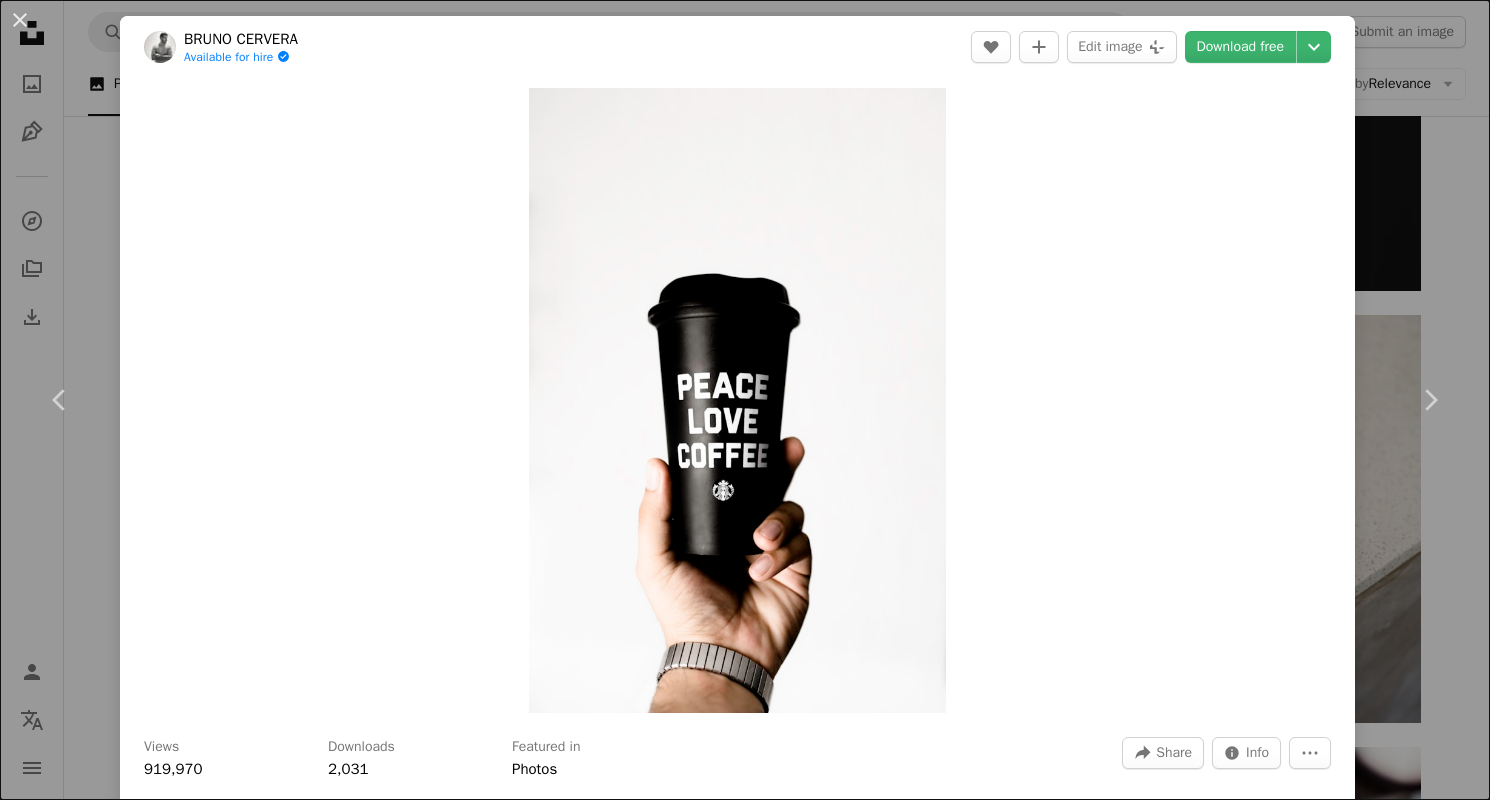 scroll, scrollTop: 9196, scrollLeft: 0, axis: vertical 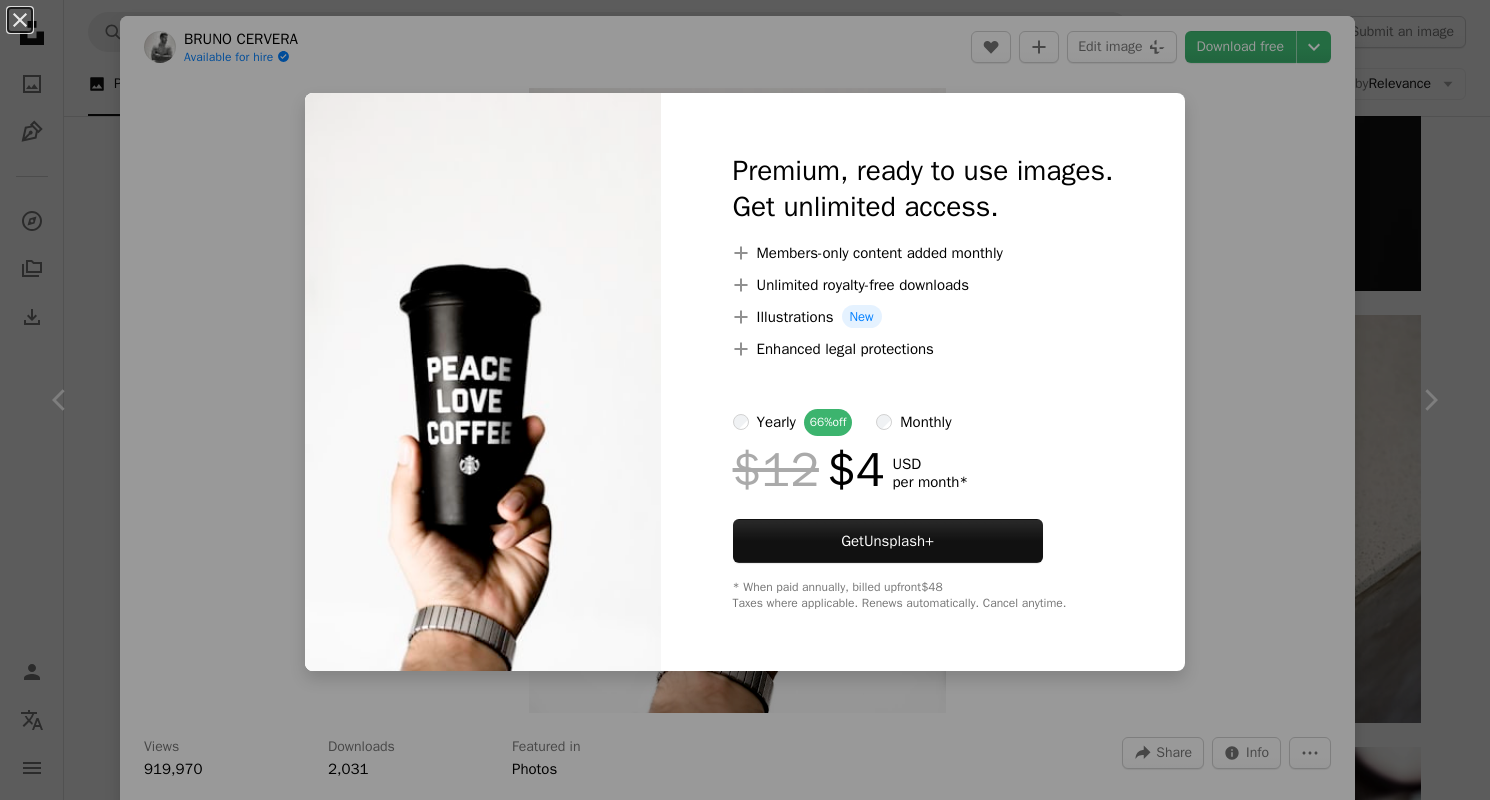 click on "An X shape Premium, ready to use images. Get unlimited access. A plus sign Members-only content added monthly A plus sign Unlimited royalty-free downloads A plus sign Illustrations  New A plus sign Enhanced legal protections yearly 66%  off monthly $12   $4 USD per month * Get  Unsplash+ * When paid annually, billed upfront  $48 Taxes where applicable. Renews automatically. Cancel anytime." at bounding box center [745, 400] 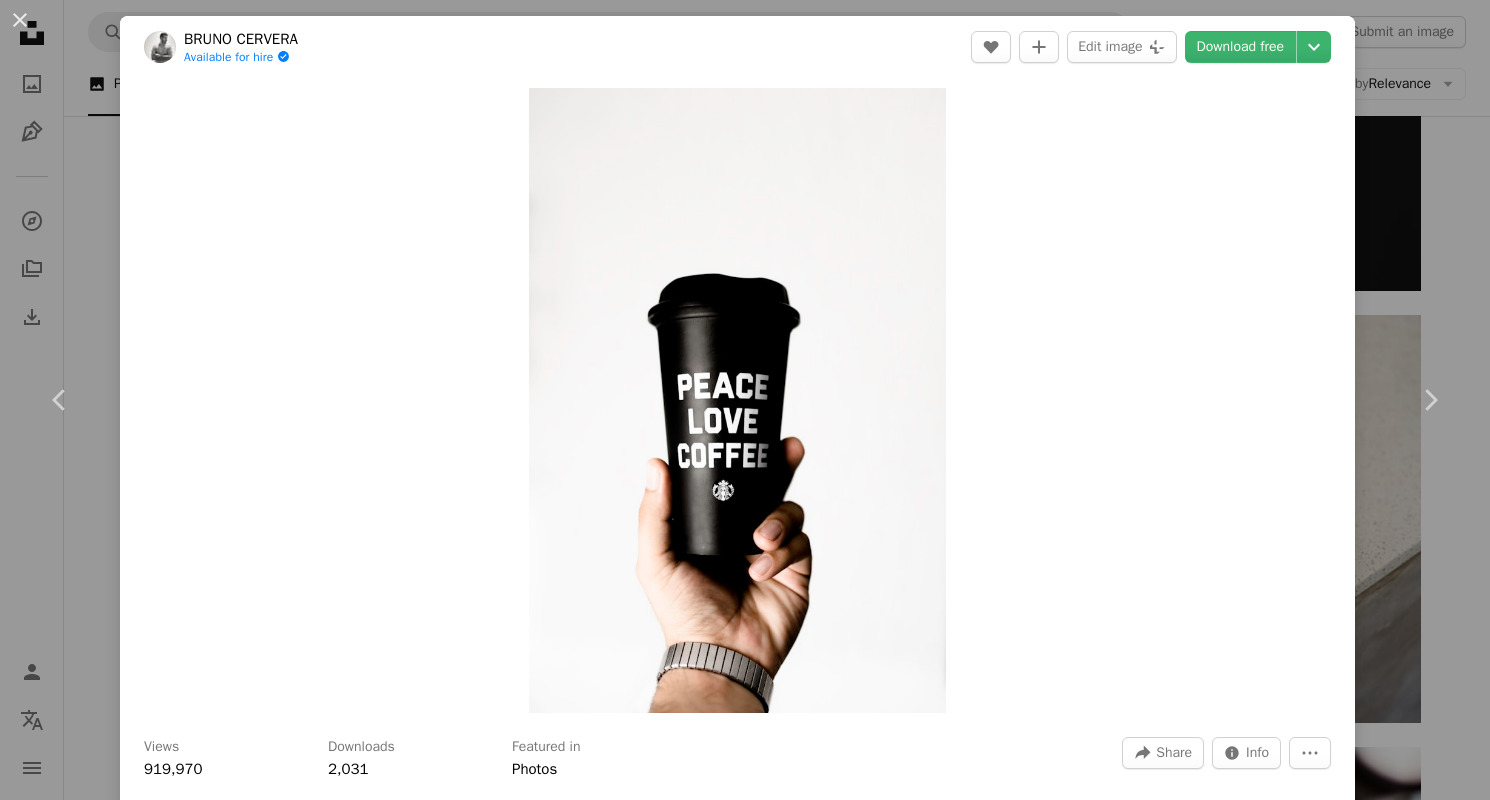 scroll, scrollTop: 200, scrollLeft: 0, axis: vertical 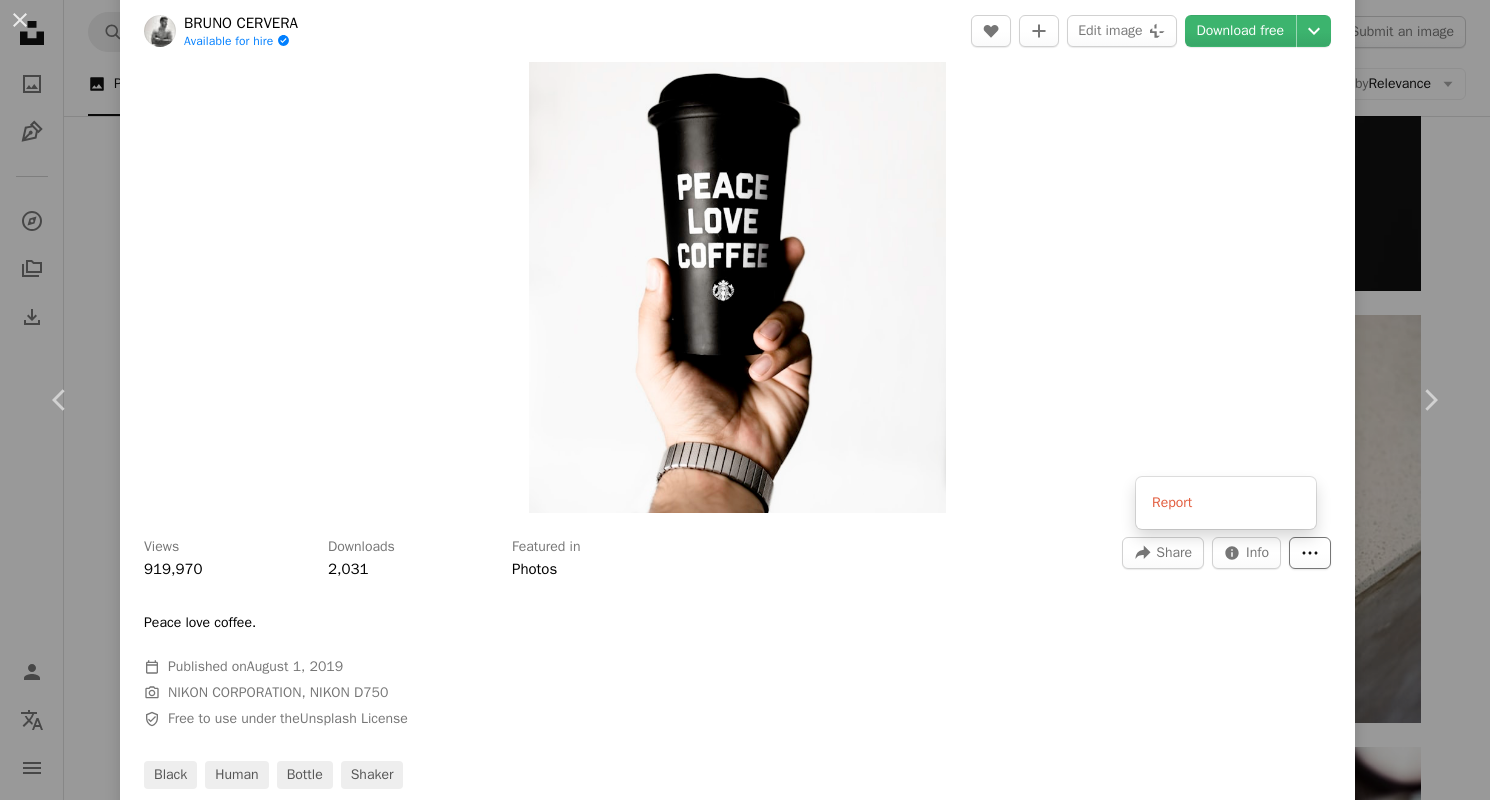 click on "More Actions" 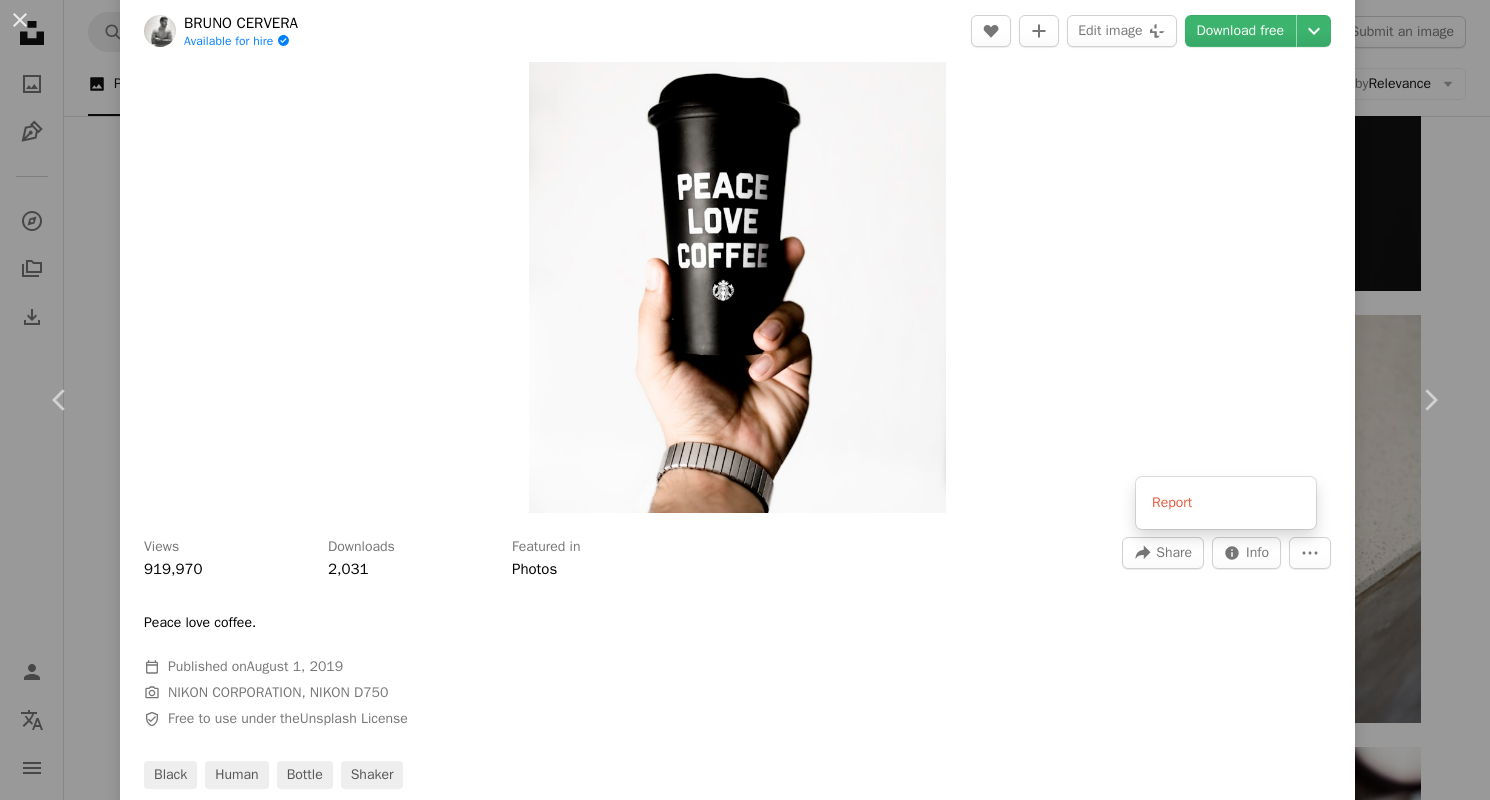 click on "An X shape Chevron left Chevron right BRUNO CERVERA Available for hire A checkmark inside of a circle A heart A plus sign Edit image   Plus sign for Unsplash+ Download free Chevron down Zoom in Views 919,970 Downloads 2,031 Featured in Photos A forward-right arrow Share Info icon Info More Actions Peace love coffee. Calendar outlined Published on  August 1, 2019 Camera NIKON CORPORATION, NIKON D750 Safety Free to use under the  Unsplash License black human bottle shaker Browse premium related images on iStock  |  Save 20% with code UNSPLASH20 View more on iStock  ↗ Related images A heart A plus sign Kevin Canlas Arrow pointing down A heart A plus sign A heart A plus sign Brandi Alexandra Available for hire A checkmark inside of a circle Arrow pointing down Plus sign for Unsplash+ A heart A plus sign Maryam Sicard For  Unsplash+ A lock   Download Plus sign for Unsplash+ A heart A plus sign Sebastian Dumitru Available for hire A checkmark inside of a circle" at bounding box center [745, 400] 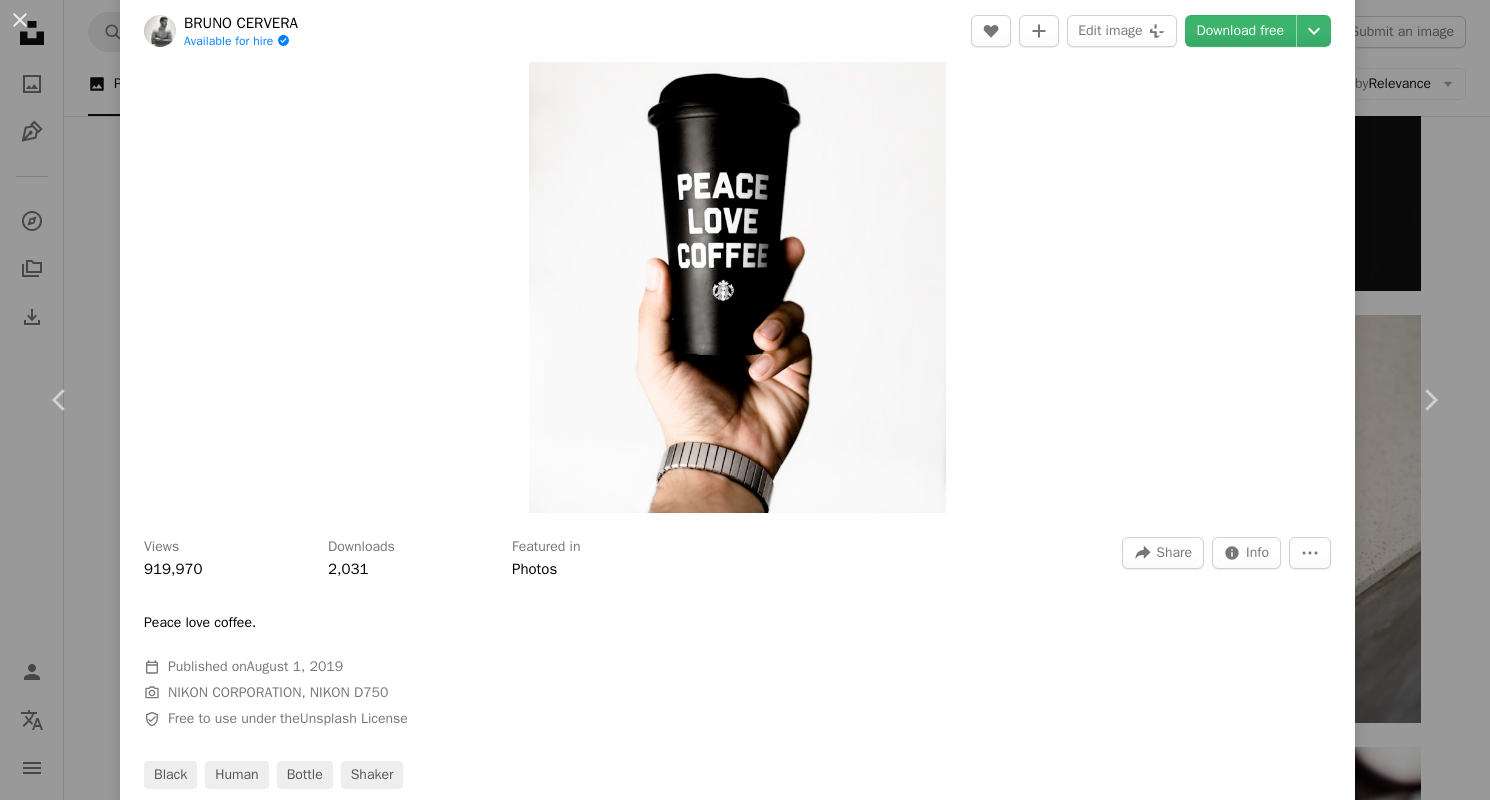 scroll, scrollTop: 0, scrollLeft: 0, axis: both 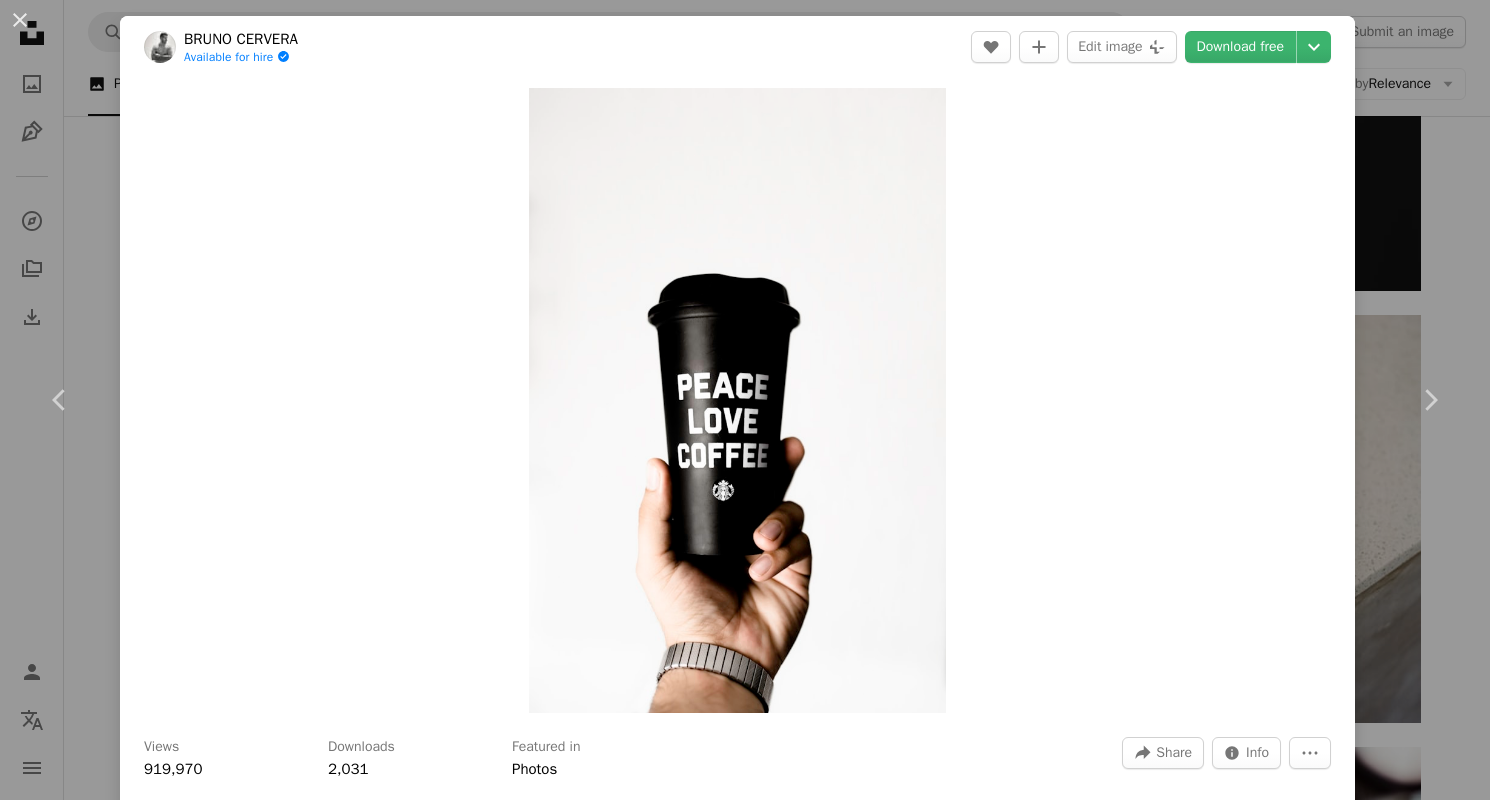 click on "An X shape Chevron left Chevron right BRUNO CERVERA Available for hire A checkmark inside of a circle A heart A plus sign Edit image   Plus sign for Unsplash+ Download free Chevron down Zoom in Views 919,970 Downloads 2,031 Featured in Photos A forward-right arrow Share Info icon Info More Actions Peace love coffee. Calendar outlined Published on  August 1, 2019 Camera NIKON CORPORATION, NIKON D750 Safety Free to use under the  Unsplash License black human bottle shaker Browse premium related images on iStock  |  Save 20% with code UNSPLASH20 View more on iStock  ↗ Related images A heart A plus sign Kevin Canlas Arrow pointing down A heart A plus sign A heart A plus sign Brandi Alexandra Available for hire A checkmark inside of a circle Arrow pointing down Plus sign for Unsplash+ A heart A plus sign Maryam Sicard For  Unsplash+ A lock   Download Plus sign for Unsplash+ A heart A plus sign Sebastian Dumitru Available for hire A checkmark inside of a circle" at bounding box center [745, 400] 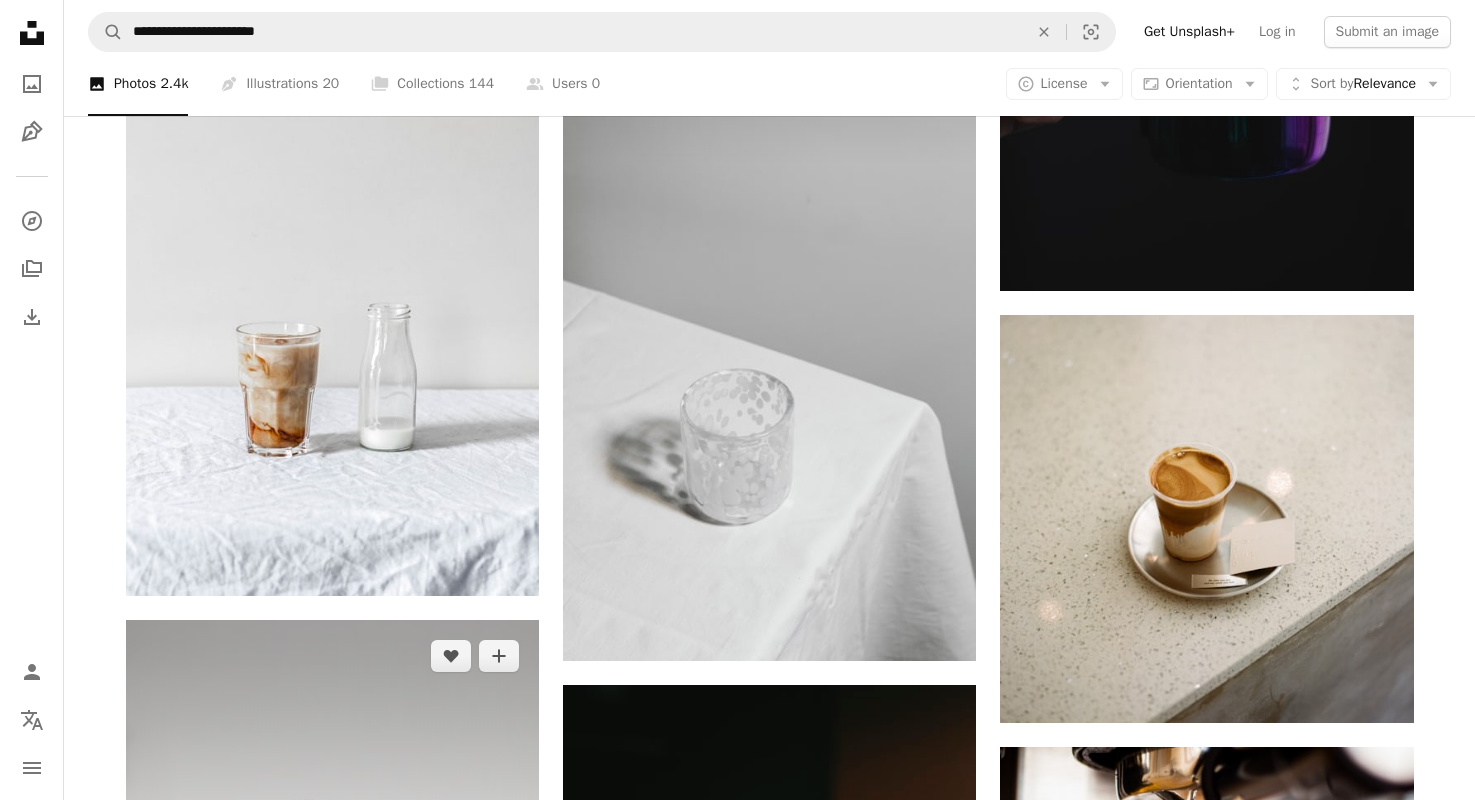 click at bounding box center [332, 929] 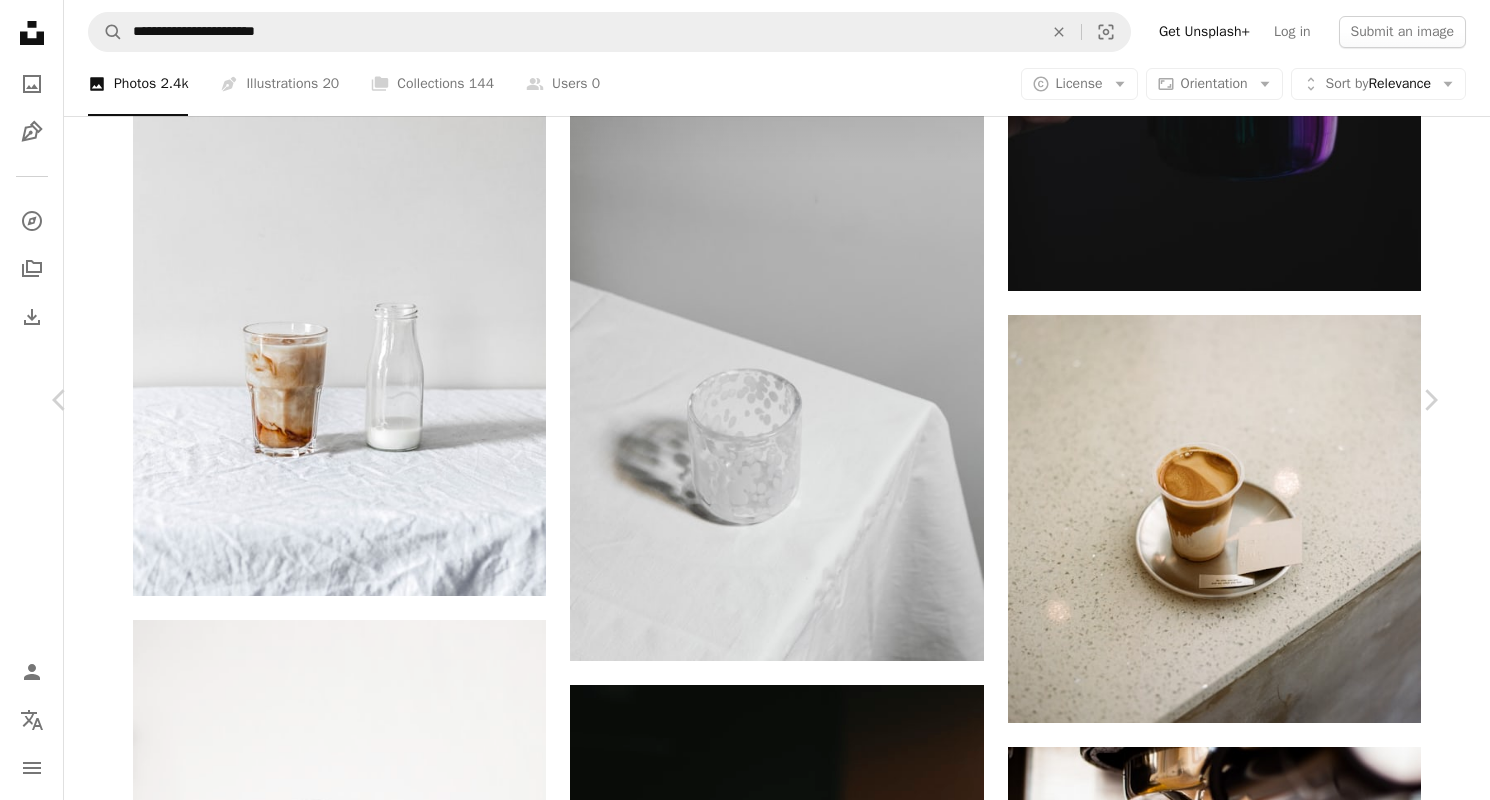 scroll, scrollTop: 200, scrollLeft: 0, axis: vertical 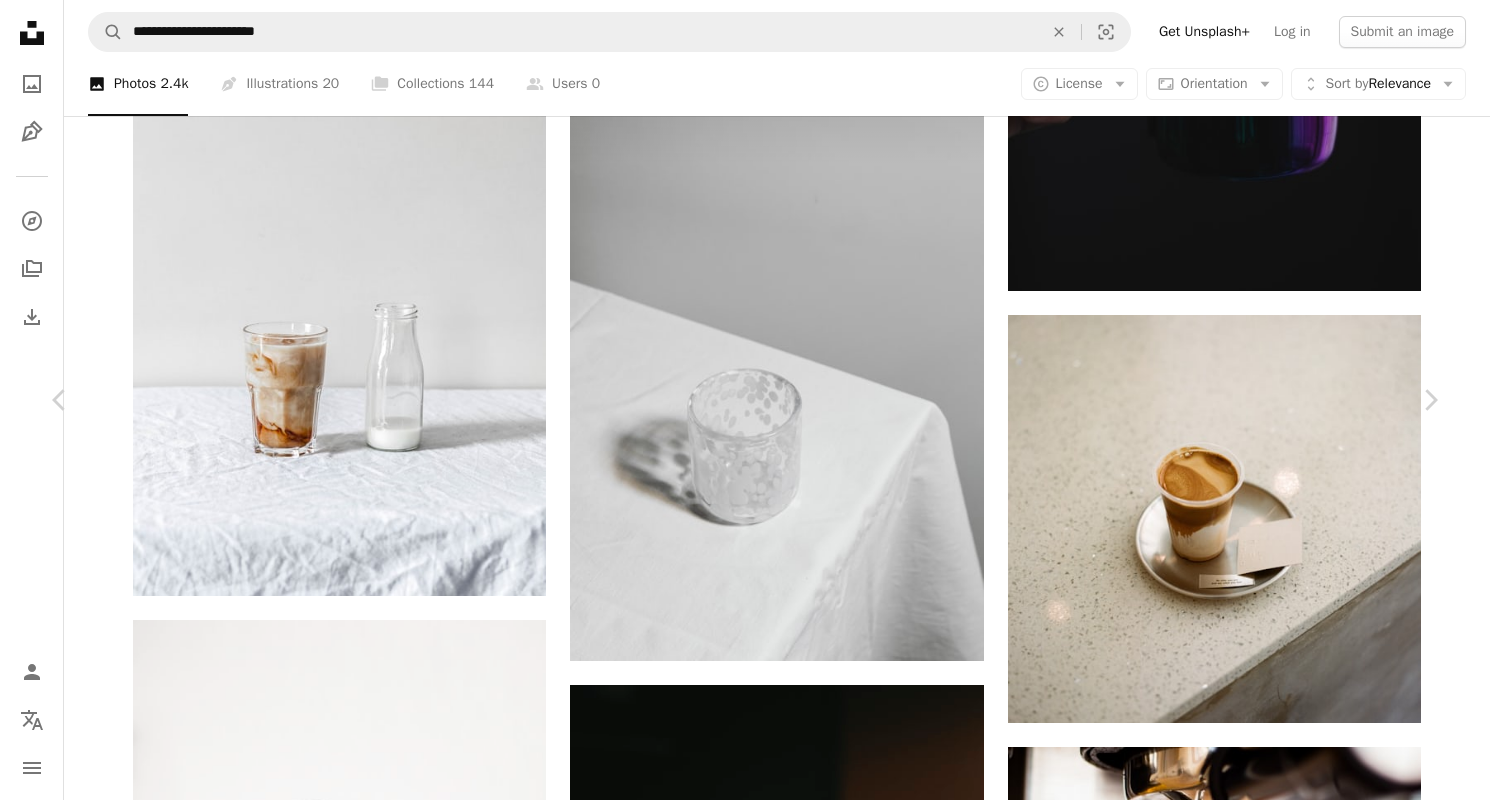 click on "Download free" at bounding box center [1241, 6377] 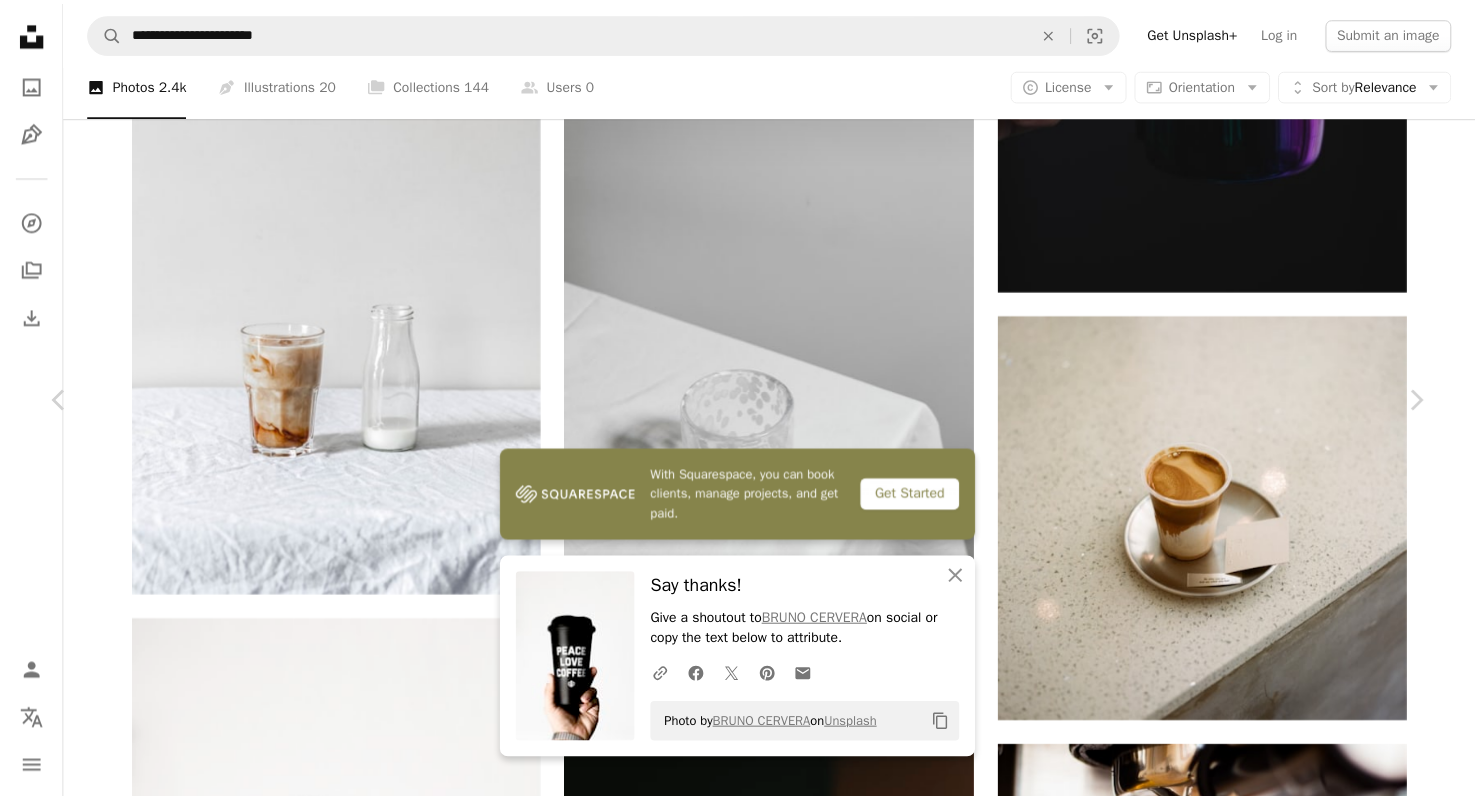 scroll, scrollTop: 0, scrollLeft: 0, axis: both 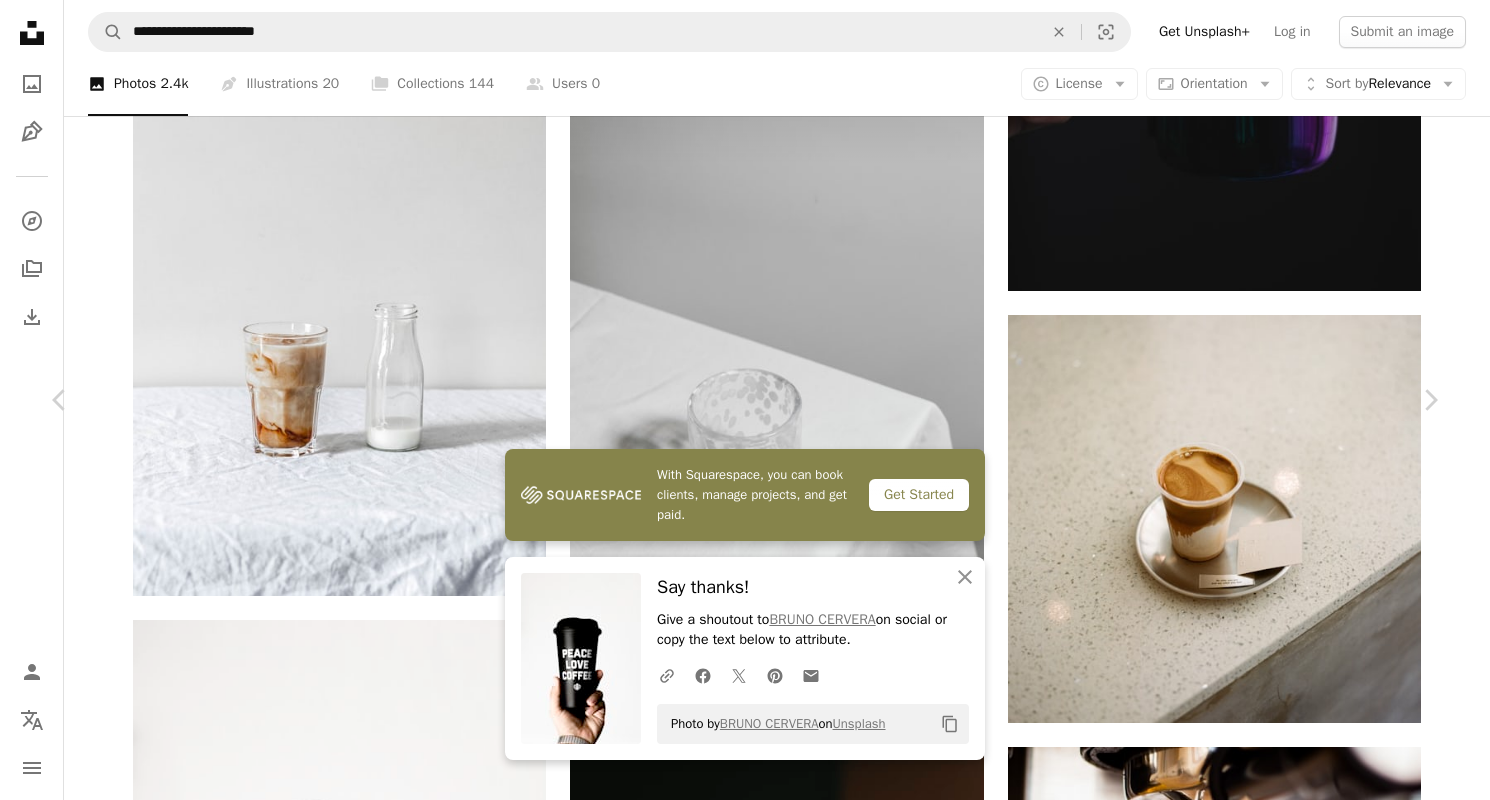 click on "An X shape Chevron left Chevron right With Squarespace, you can book clients, manage projects, and get paid. Get Started An X shape Close Say thanks! Give a shoutout to  BRUNO CERVERA  on social or copy the text below to attribute. A URL sharing icon (chains) Facebook icon X (formerly Twitter) icon Pinterest icon An envelope Photo by  BRUNO CERVERA  on  Unsplash
Copy content BRUNO CERVERA Available for hire A checkmark inside of a circle A heart A plus sign Edit image   Plus sign for Unsplash+ Download free Chevron down Zoom in Views 919,970 Downloads 2,031 Featured in Photos A forward-right arrow Share Info icon Info More Actions Peace love coffee. Calendar outlined Published on  August 1, 2019 Camera NIKON CORPORATION, NIKON D750 Safety Free to use under the  Unsplash License black human bottle shaker Browse premium related images on iStock  |  Save 20% with code UNSPLASH20 View more on iStock  ↗ Related images A heart A plus sign Kevin Canlas Arrow pointing down A heart A plus sign A heart For" at bounding box center [745, 6746] 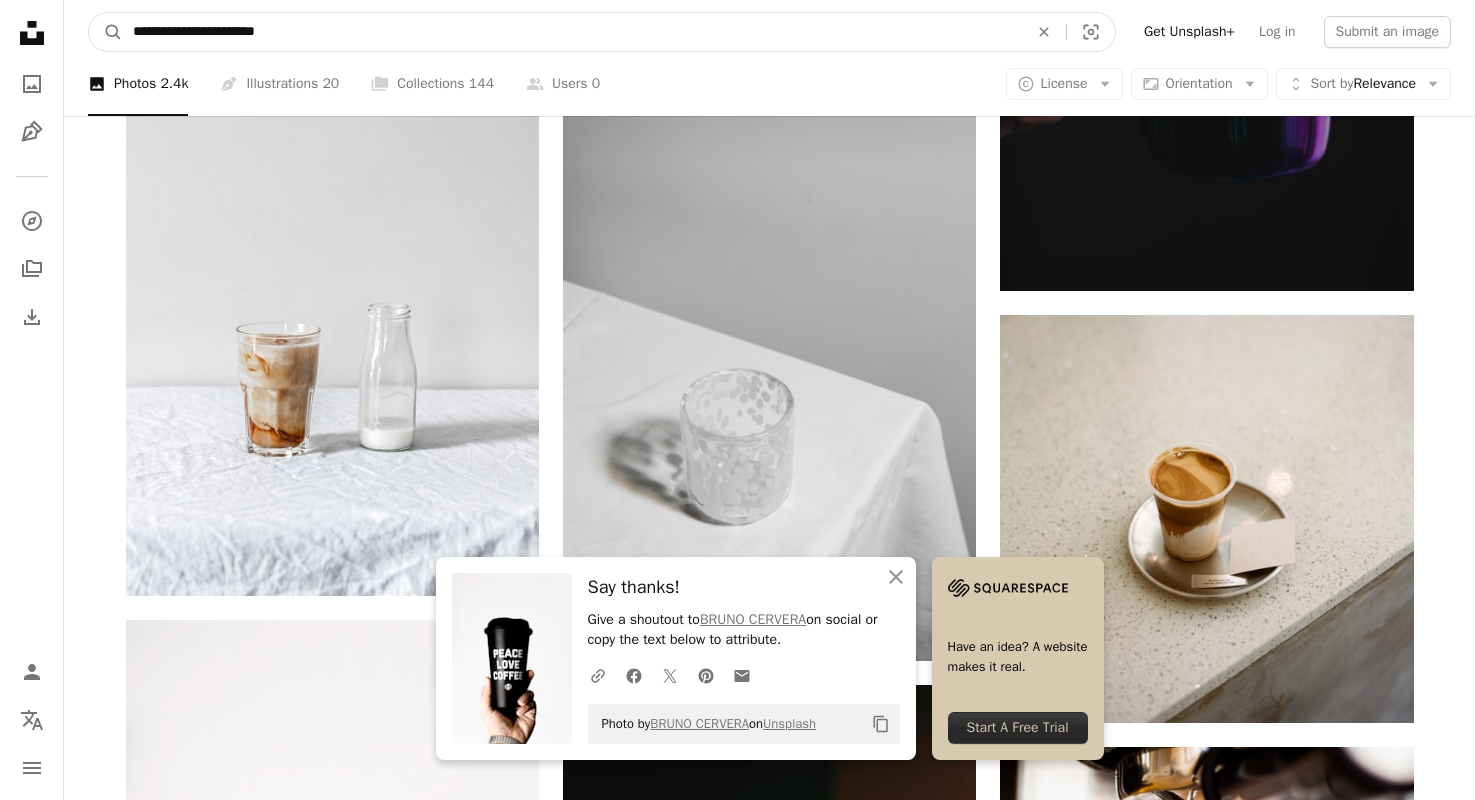 drag, startPoint x: 269, startPoint y: 33, endPoint x: 83, endPoint y: 40, distance: 186.13167 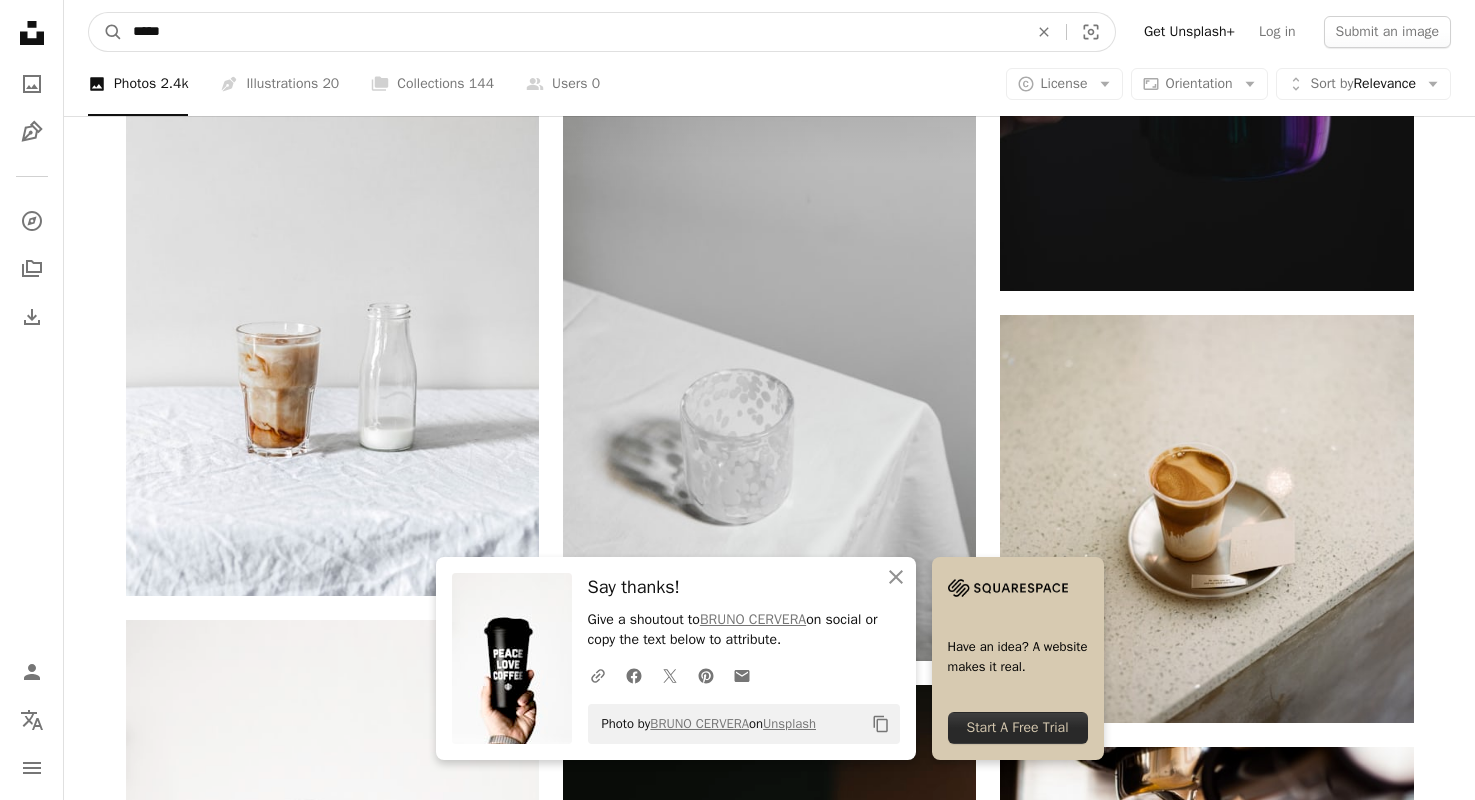 type on "****" 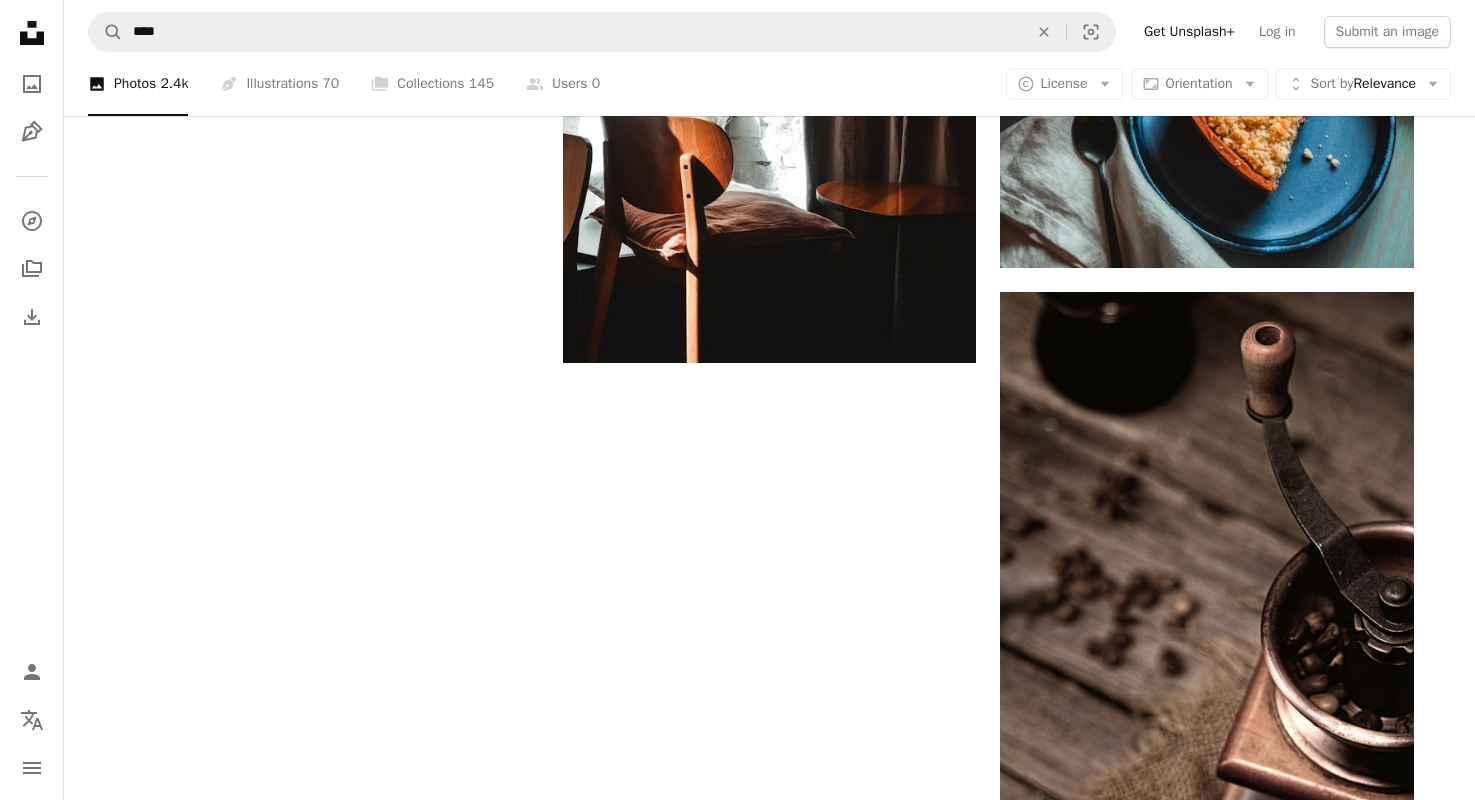 scroll, scrollTop: 3719, scrollLeft: 0, axis: vertical 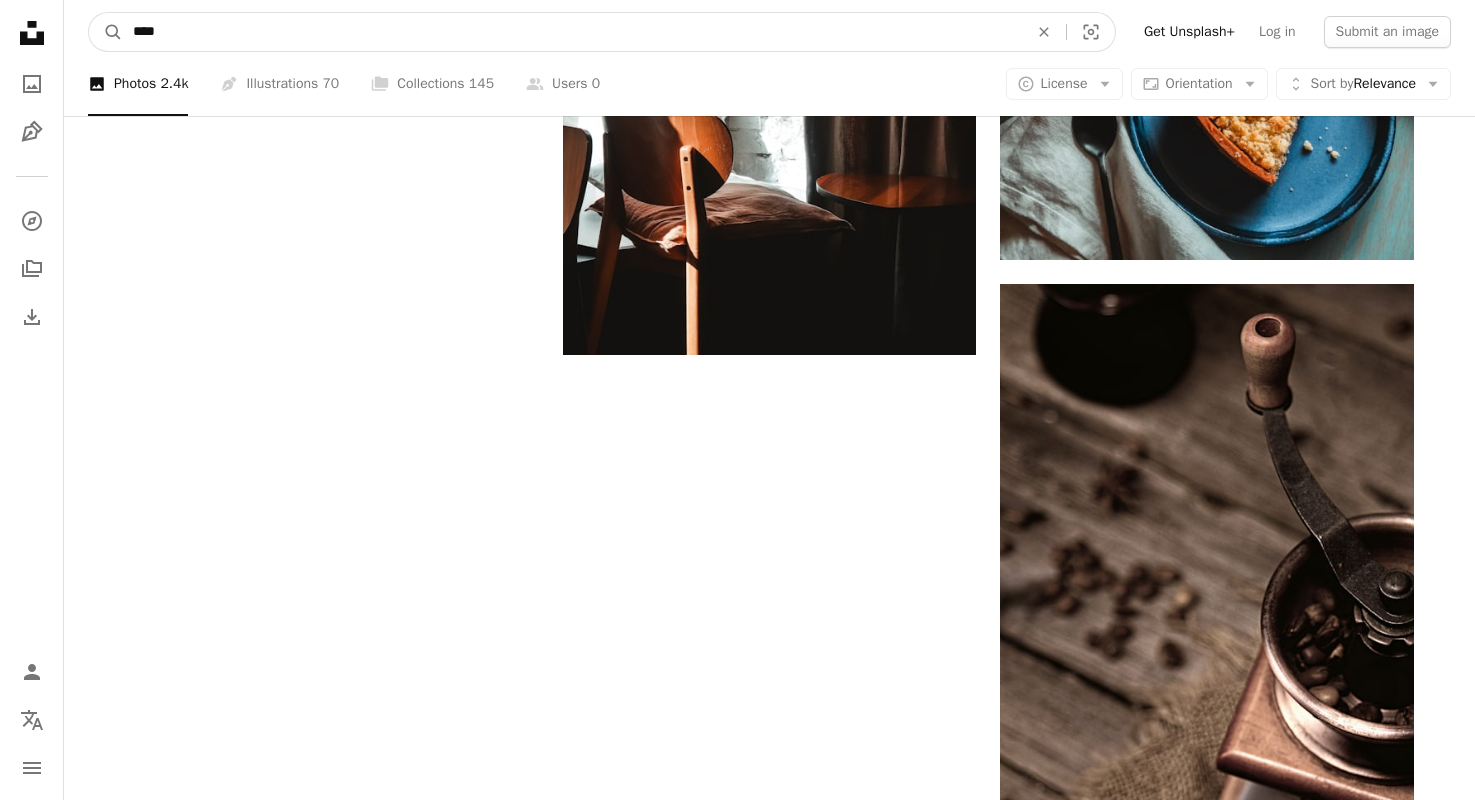 click on "****" at bounding box center [572, 32] 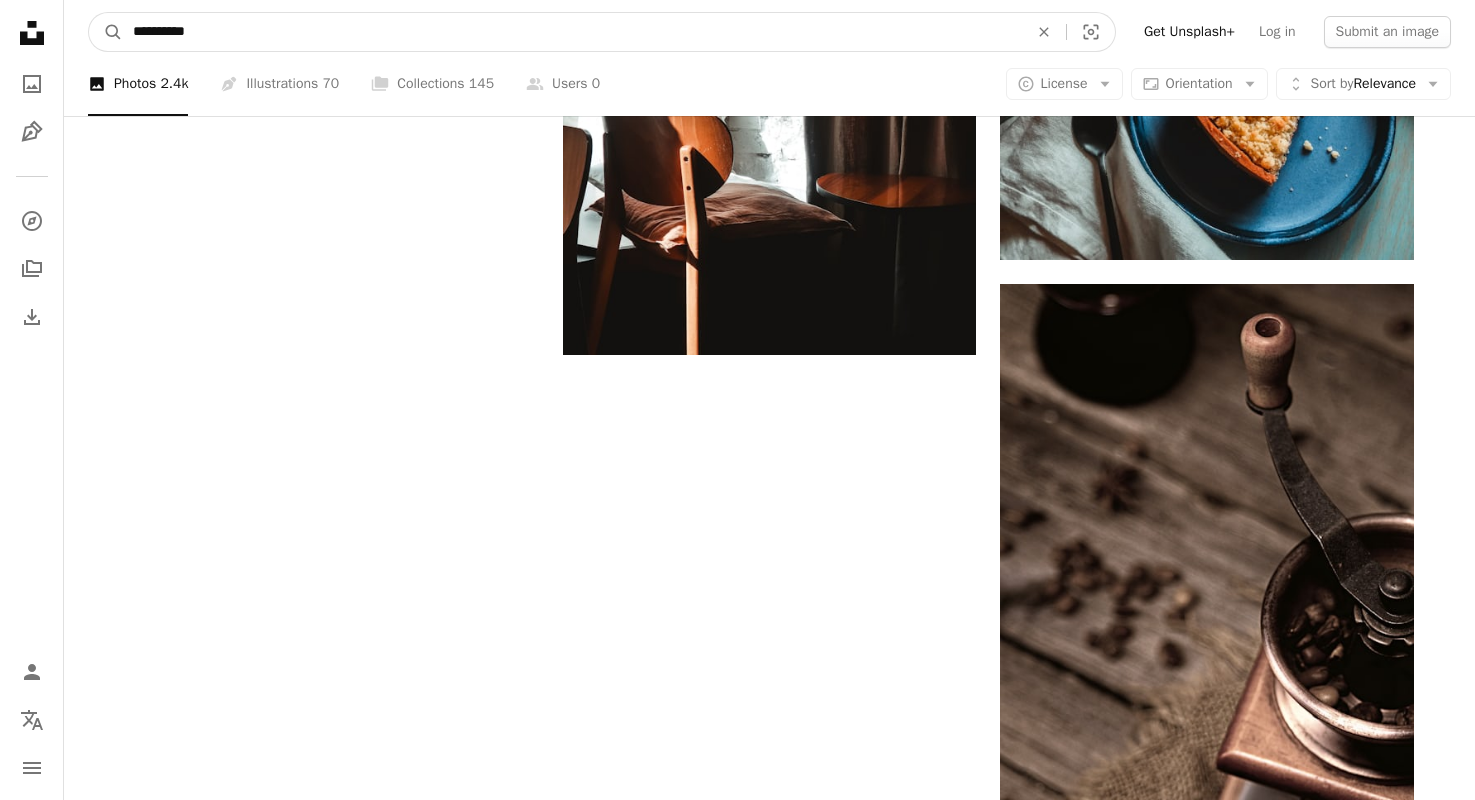 type on "**********" 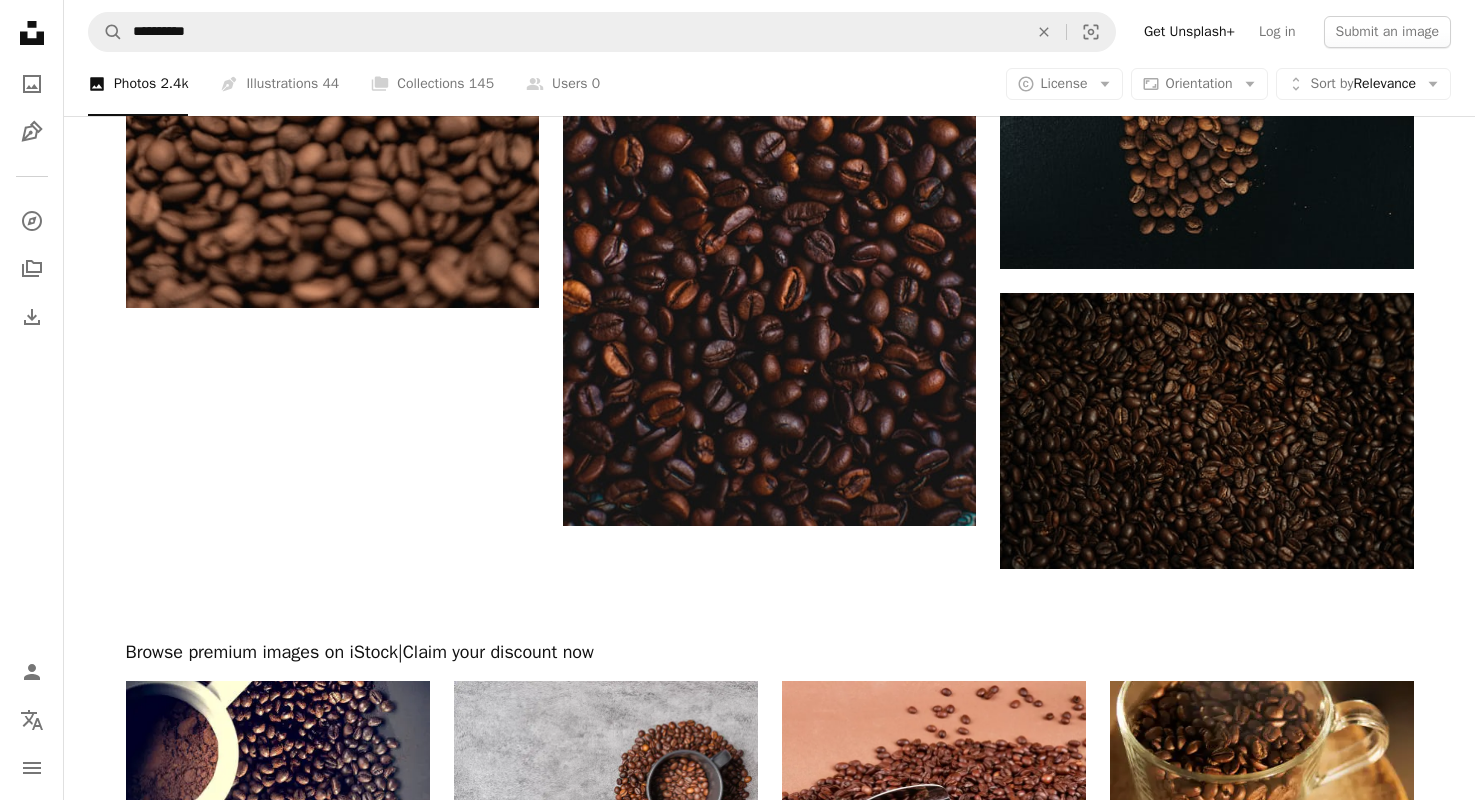 scroll, scrollTop: 3700, scrollLeft: 0, axis: vertical 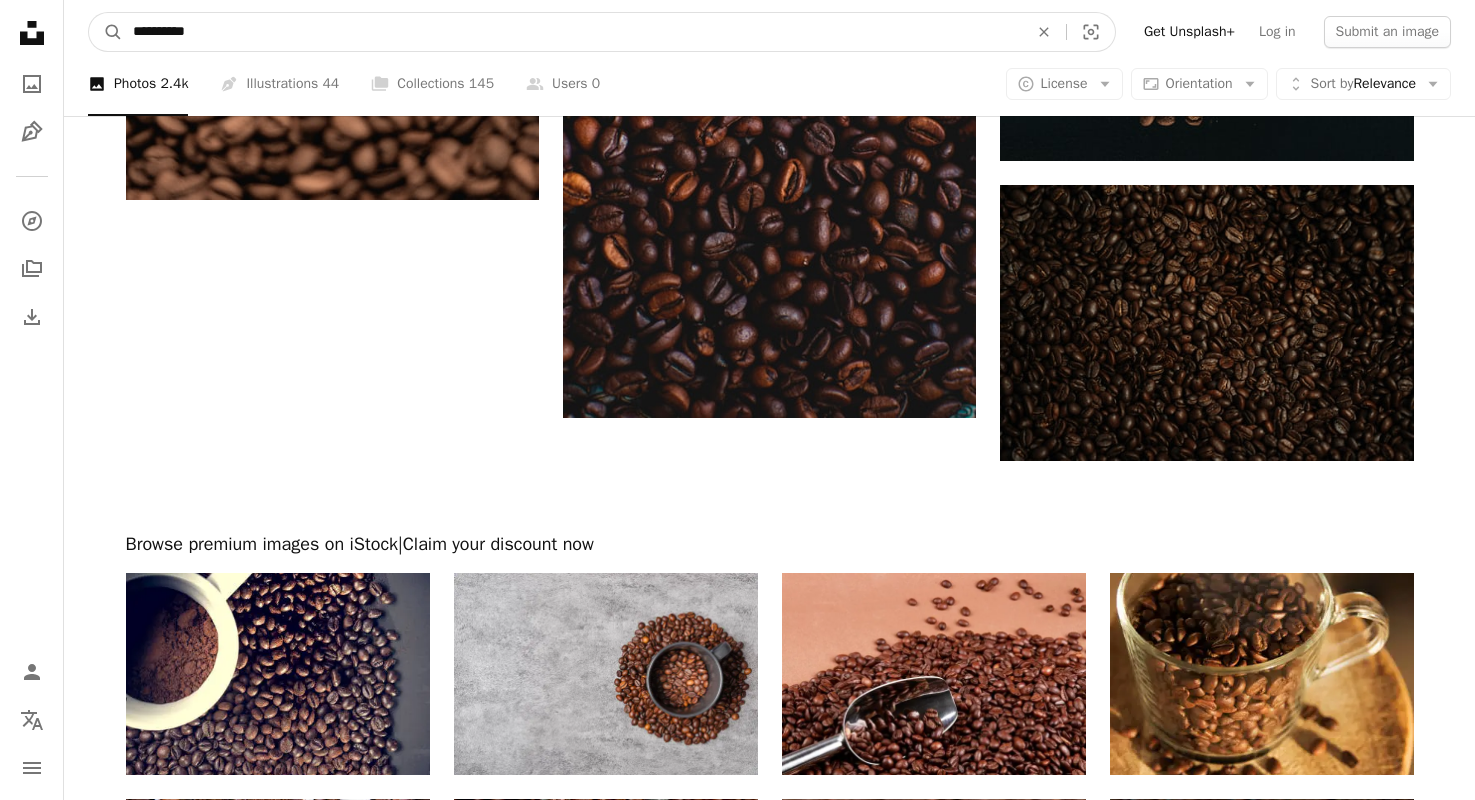 click on "**********" at bounding box center (572, 32) 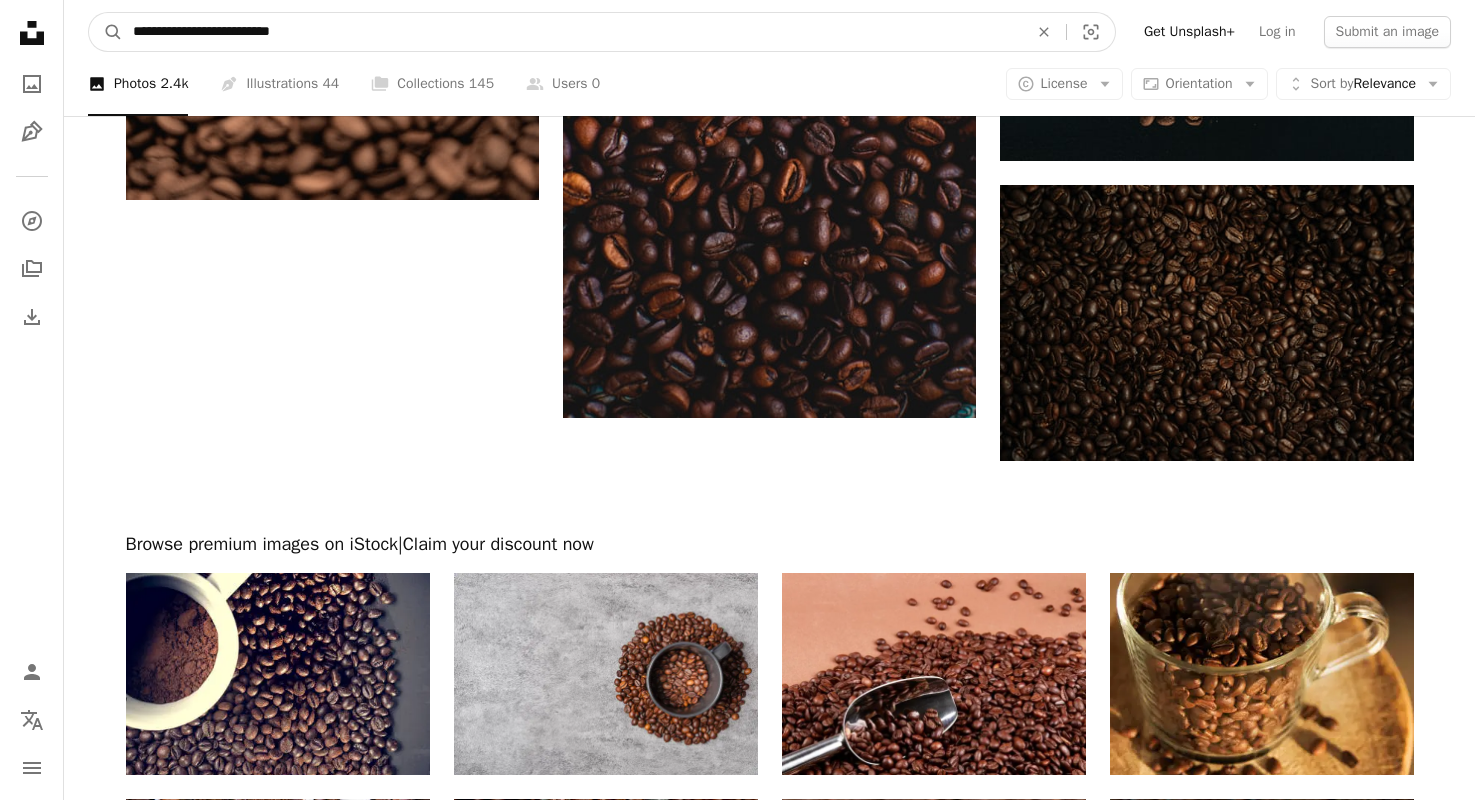 type on "**********" 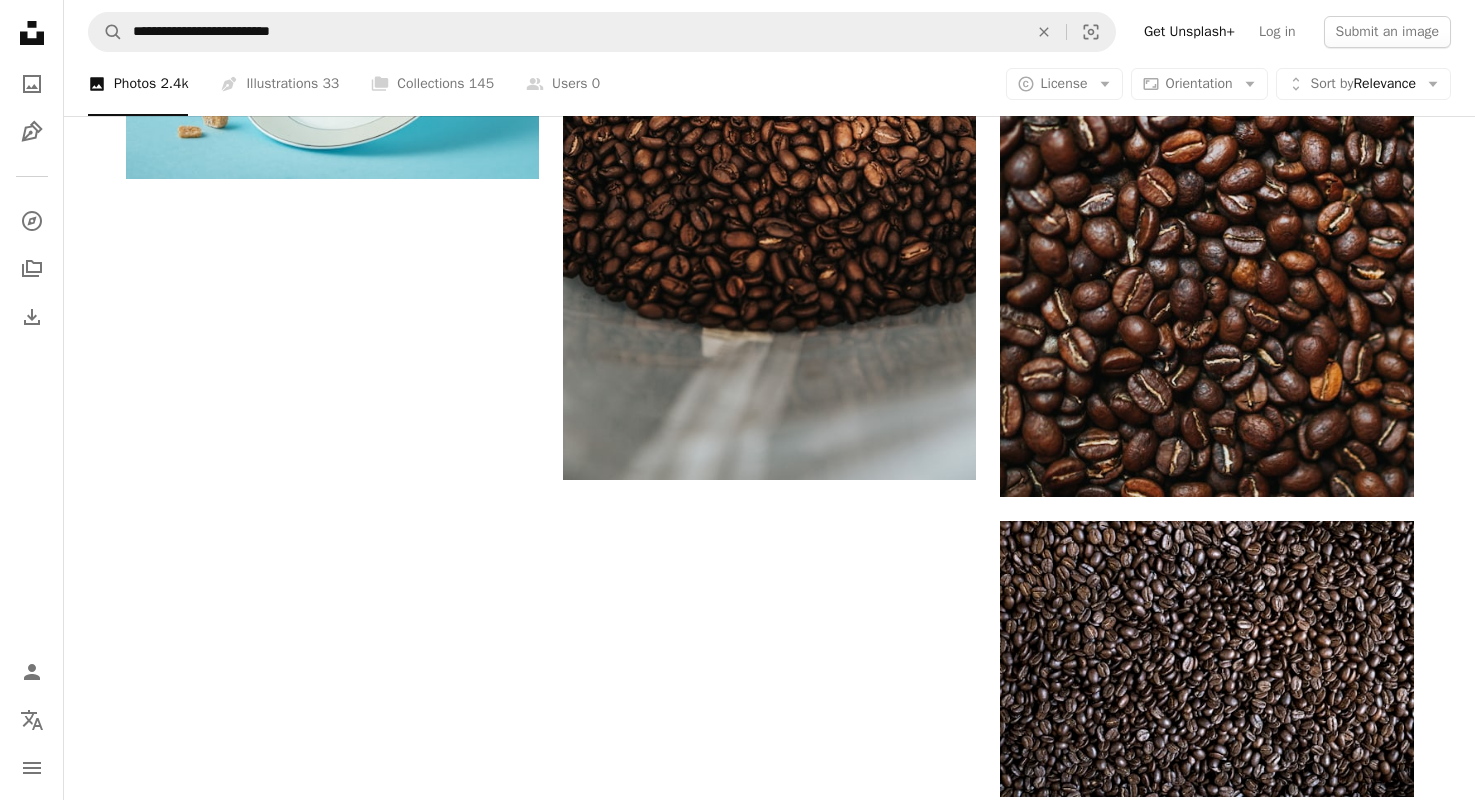 scroll, scrollTop: 3600, scrollLeft: 0, axis: vertical 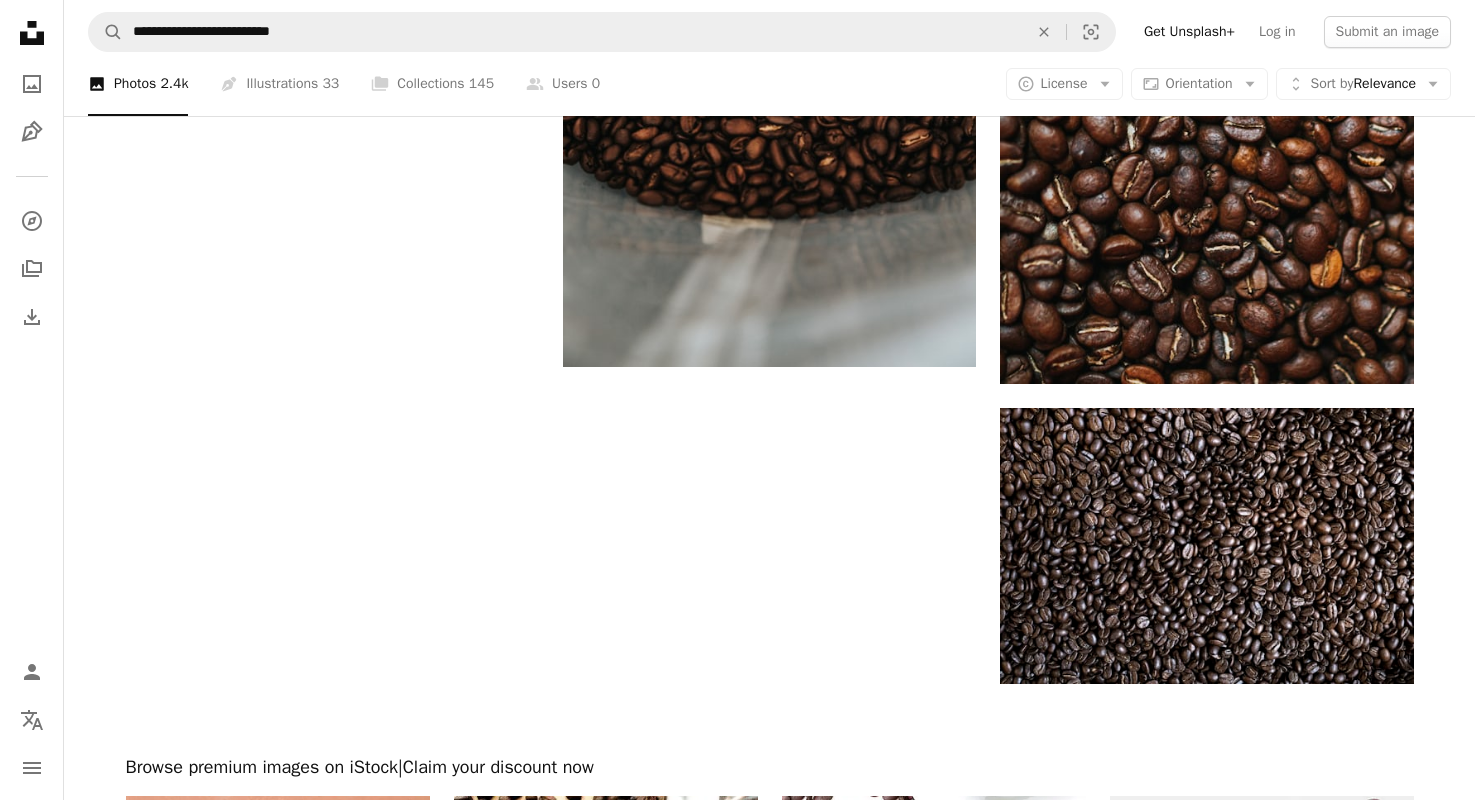 click on "Load more" at bounding box center [770, 1337] 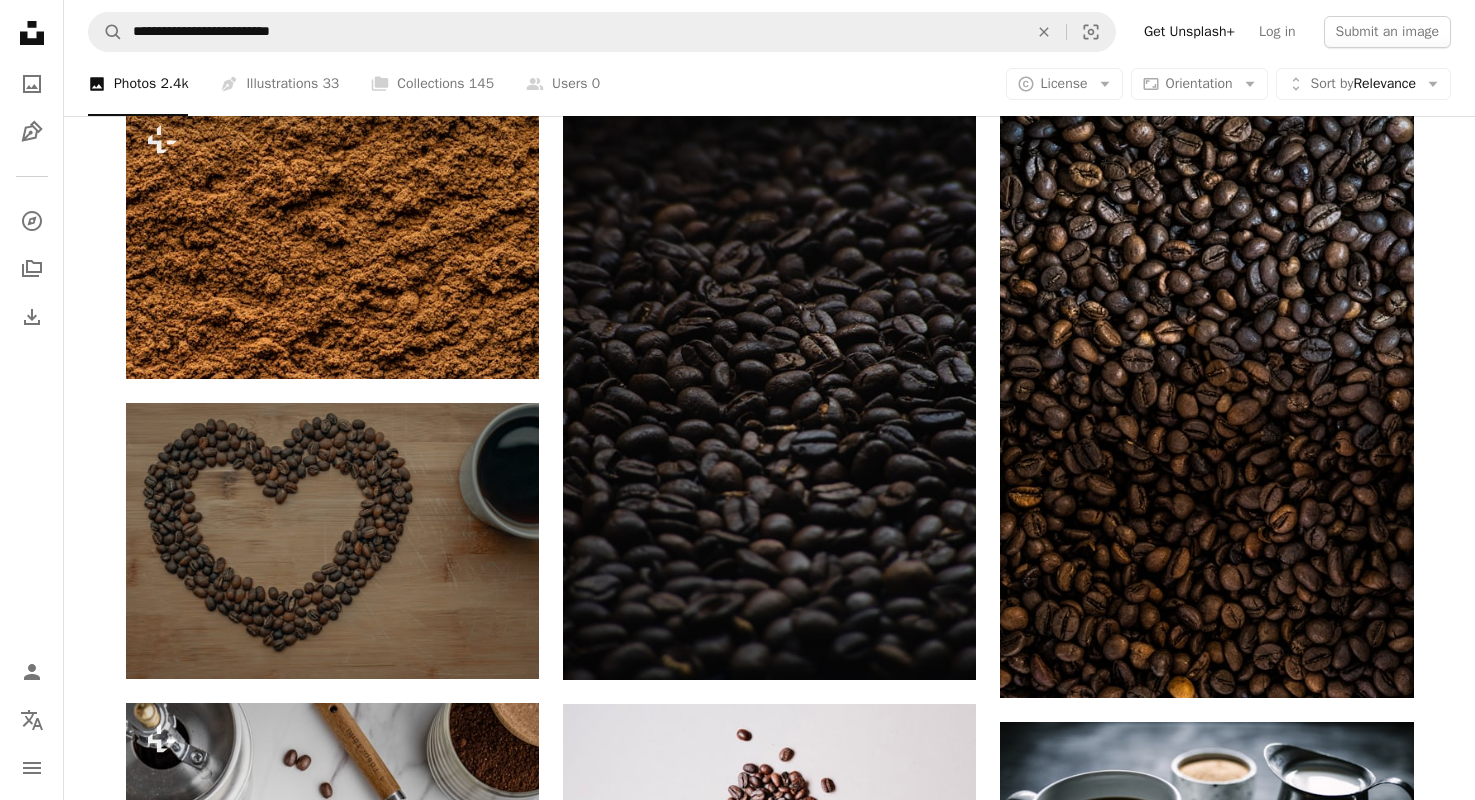 scroll, scrollTop: 4400, scrollLeft: 0, axis: vertical 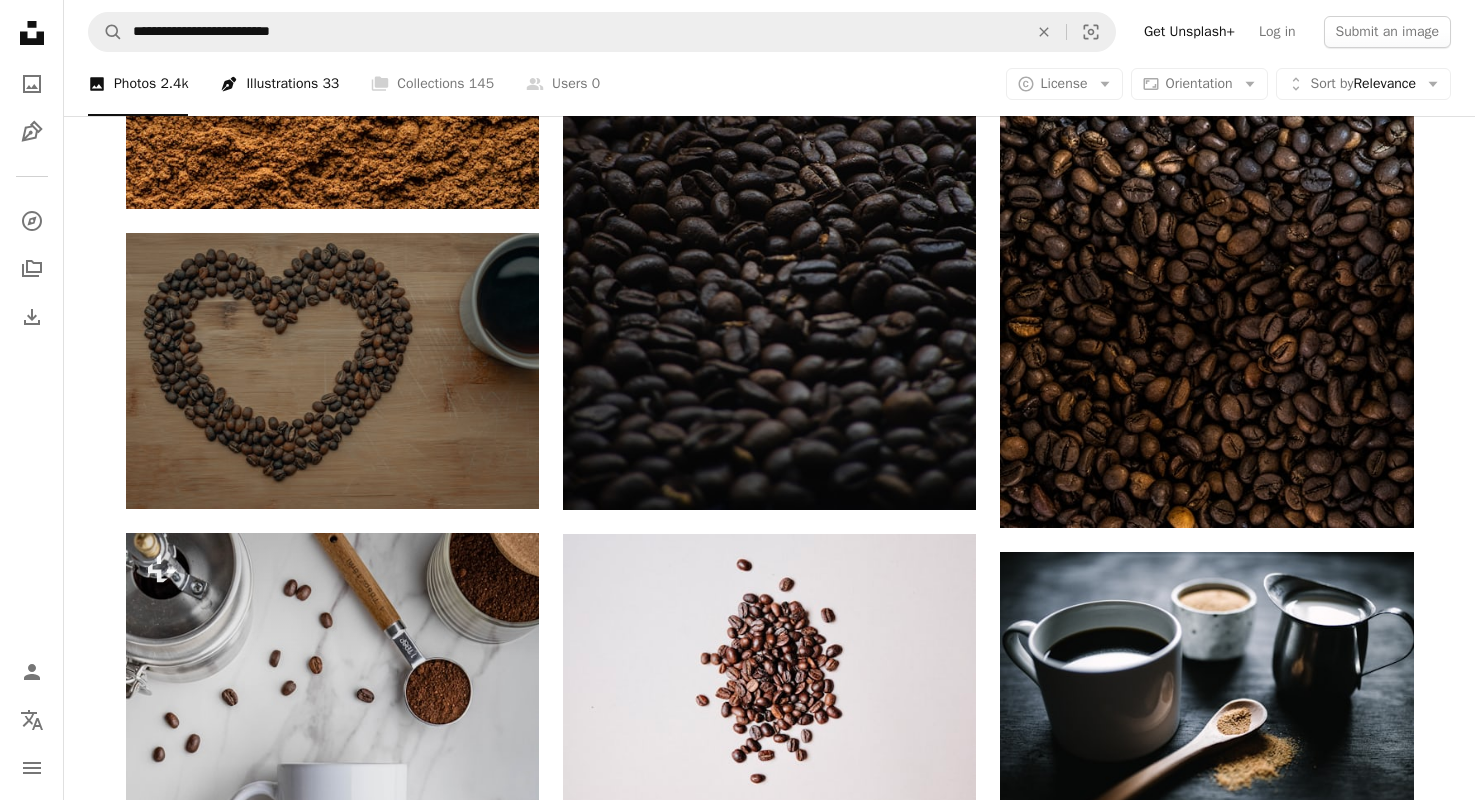 click on "Pen Tool Illustrations   33" at bounding box center [279, 84] 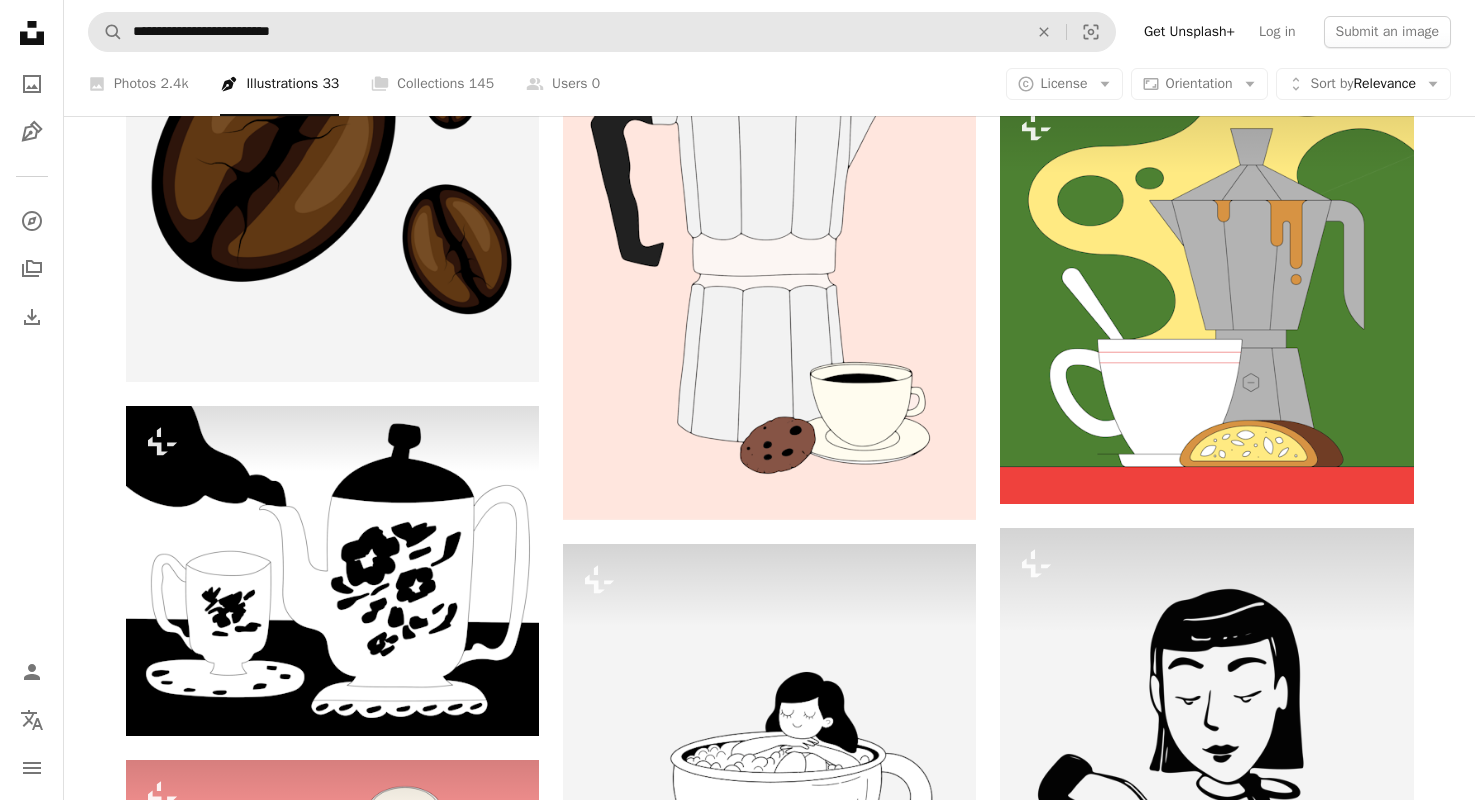 scroll, scrollTop: 700, scrollLeft: 0, axis: vertical 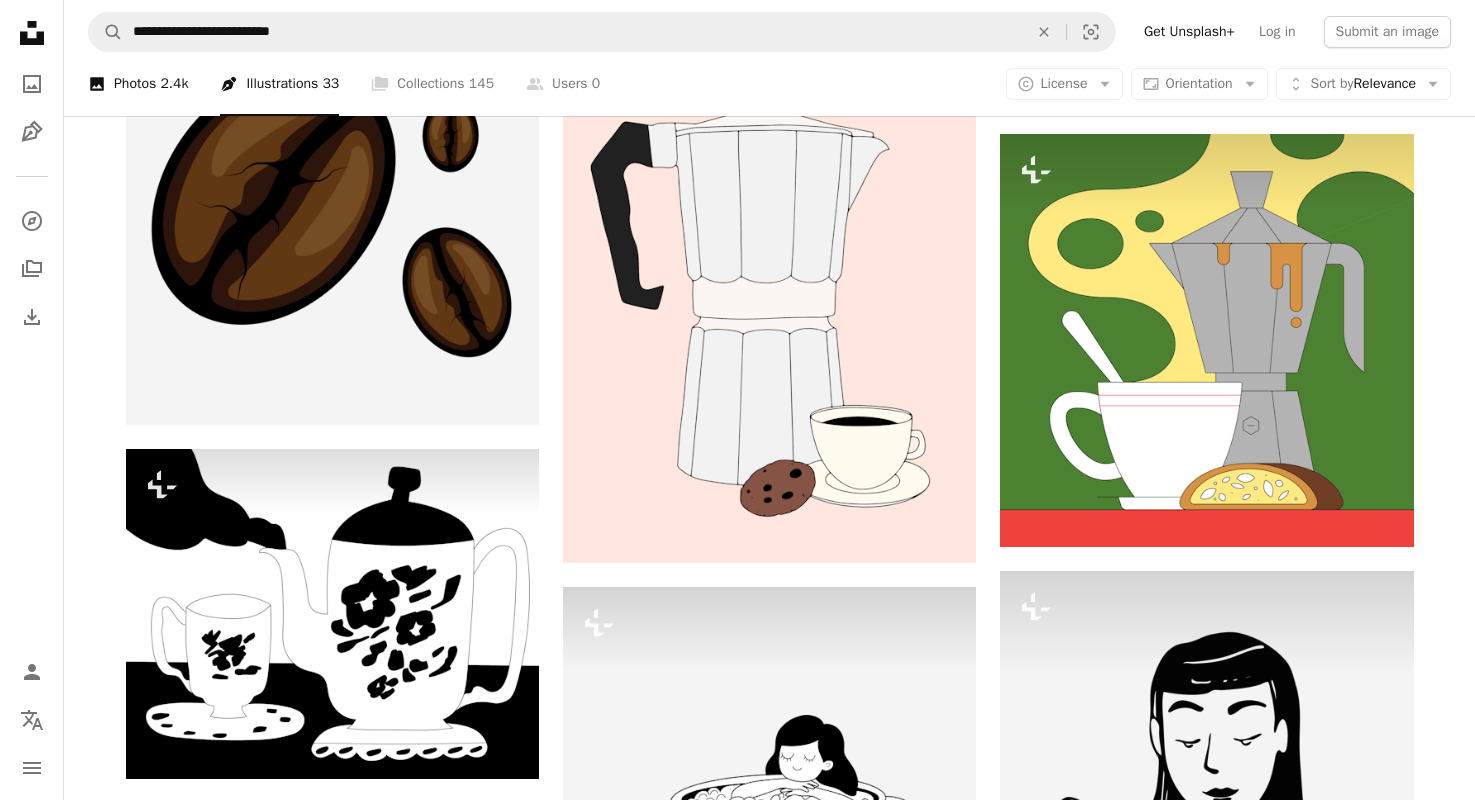 click on "2.4k" at bounding box center (174, 84) 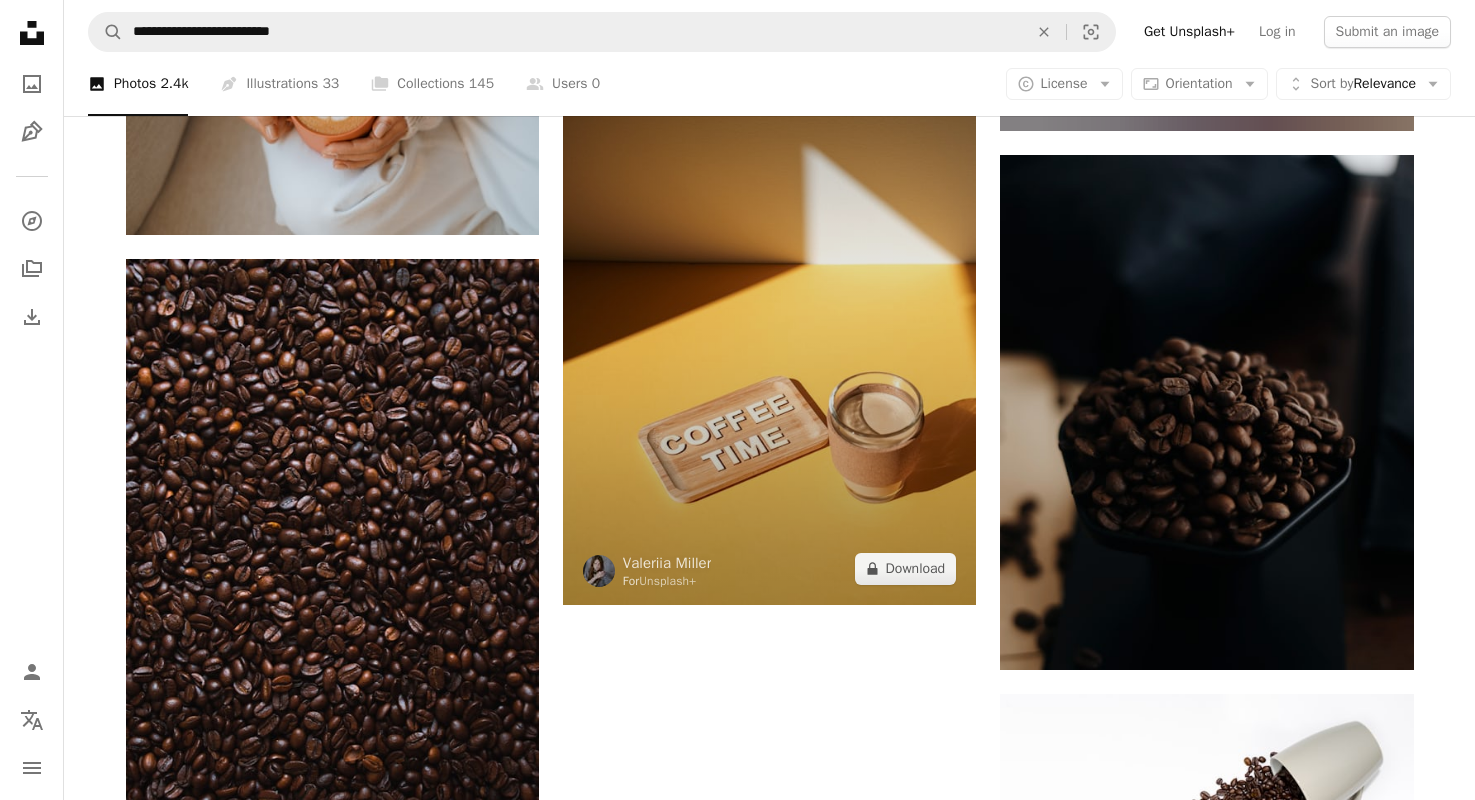 scroll, scrollTop: 8900, scrollLeft: 0, axis: vertical 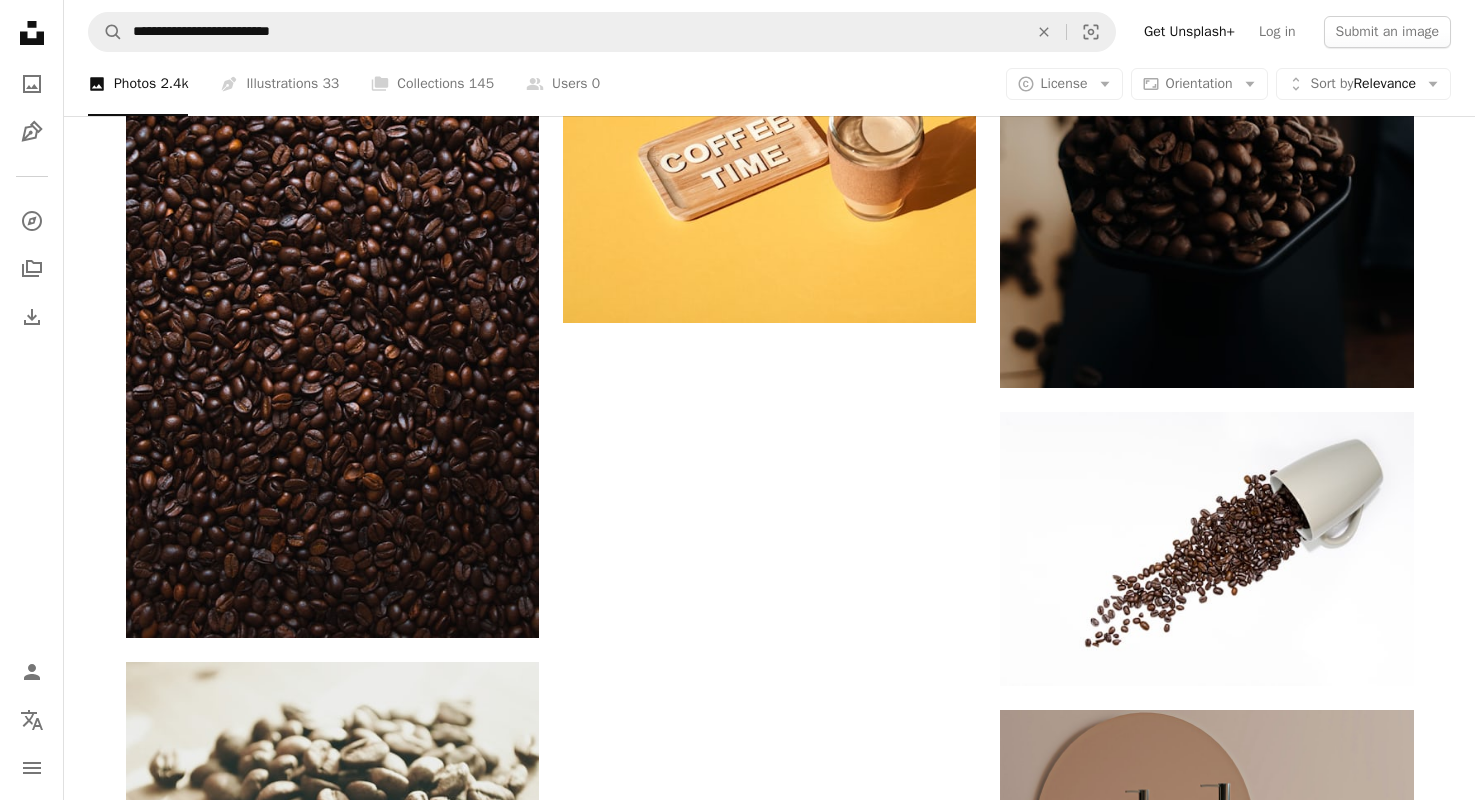click on "Unsplash logo Make something awesome" at bounding box center (769, 2346) 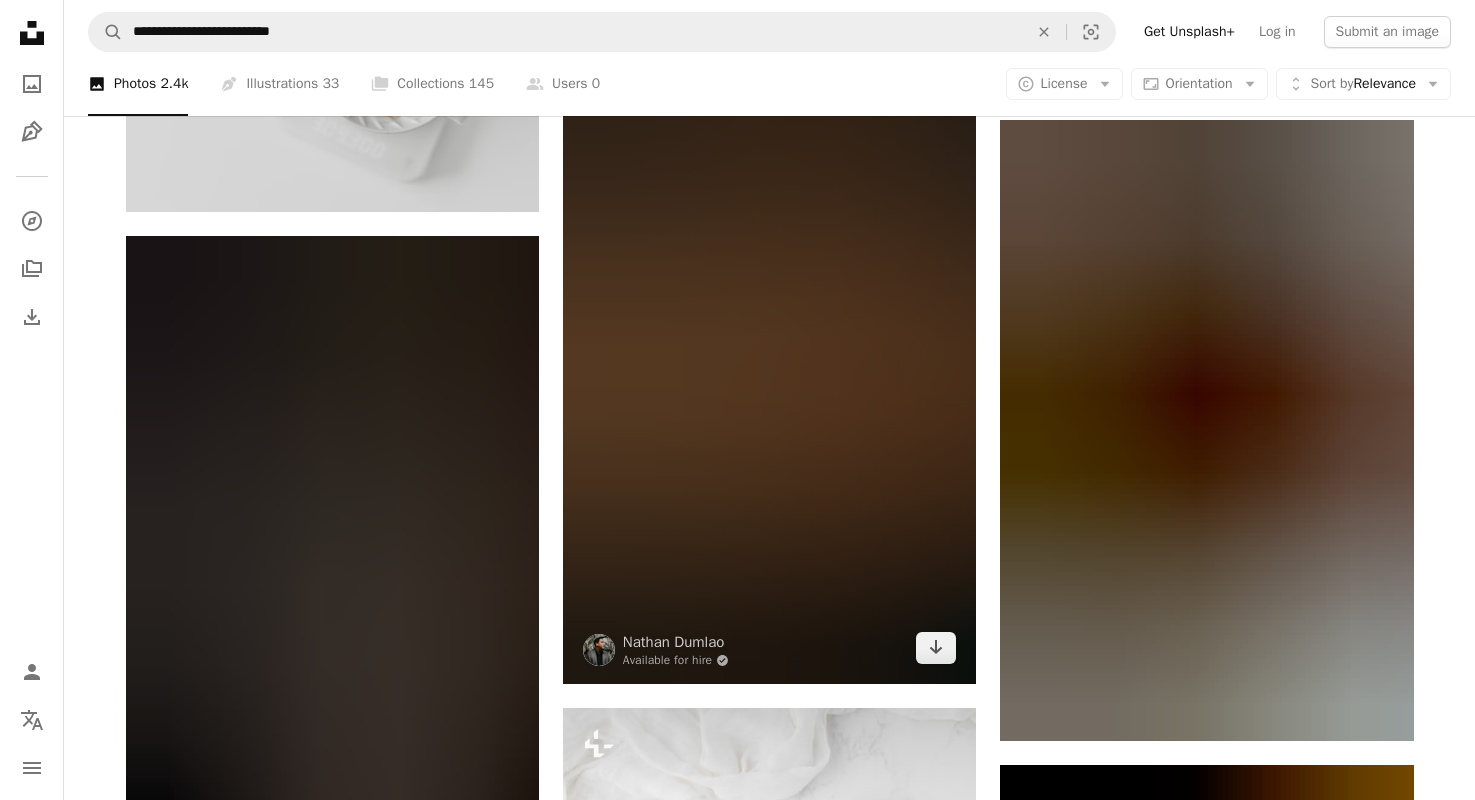 scroll, scrollTop: 13100, scrollLeft: 0, axis: vertical 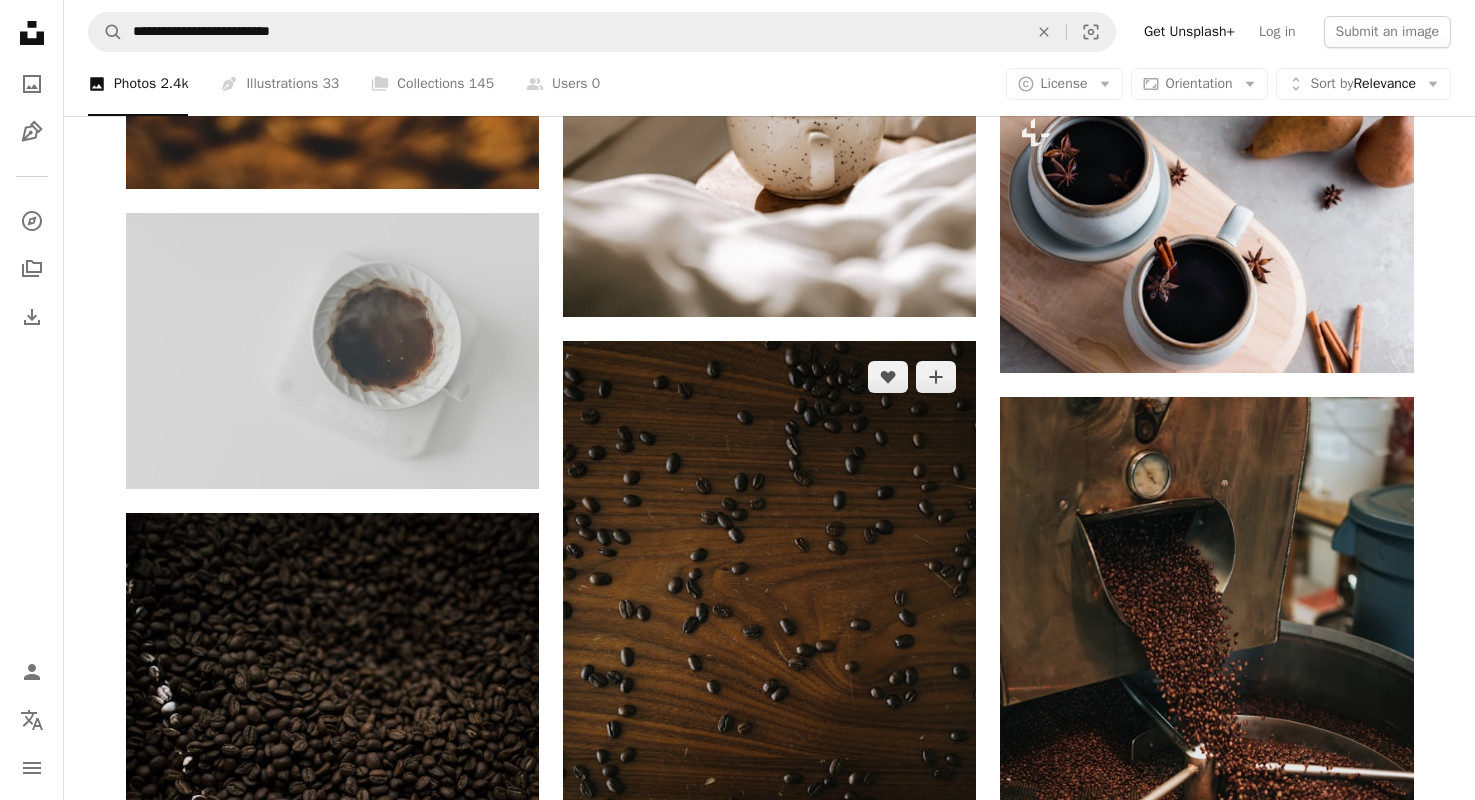 click at bounding box center [769, 651] 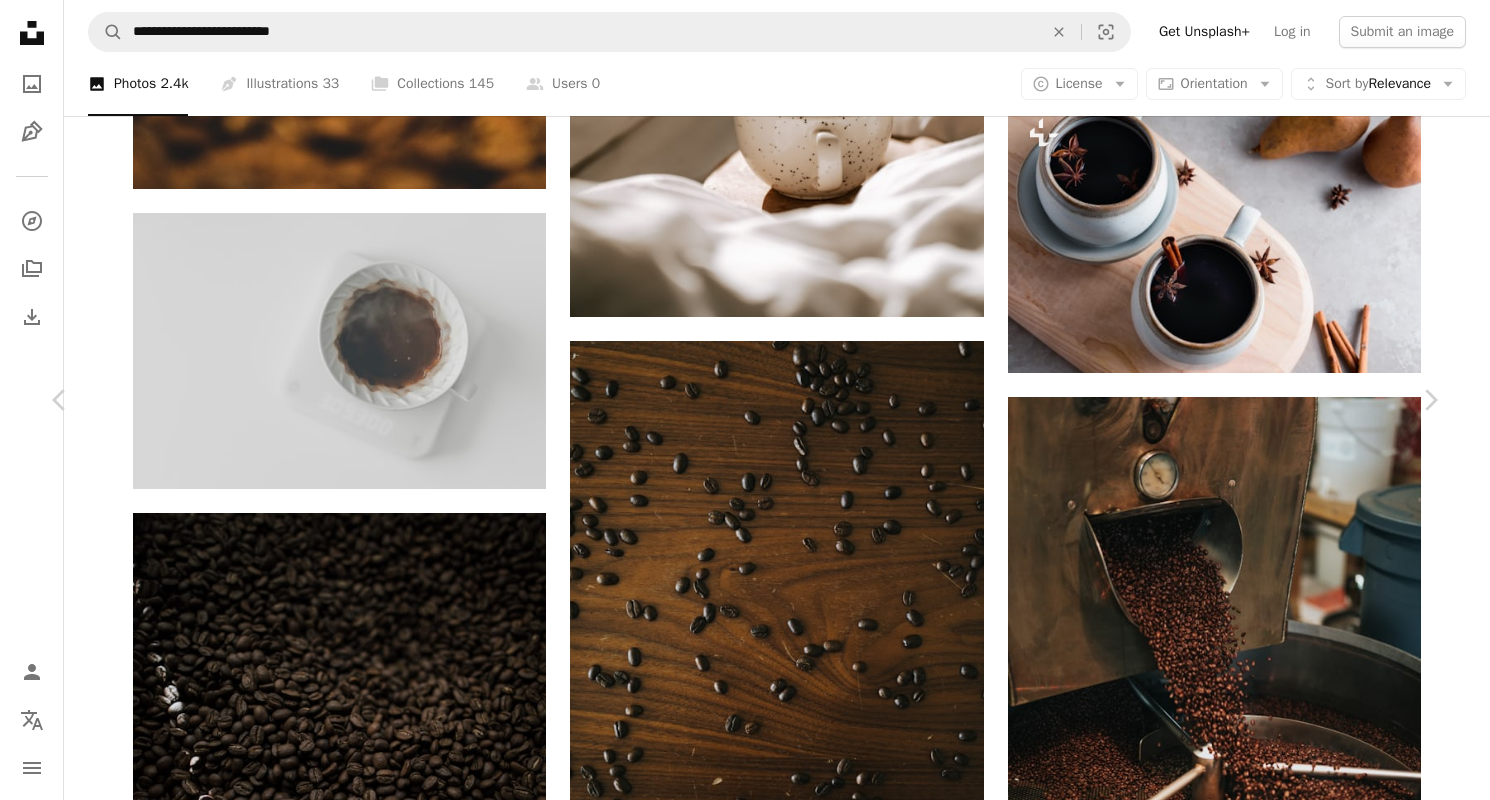click on "Download free" at bounding box center (1241, 6608) 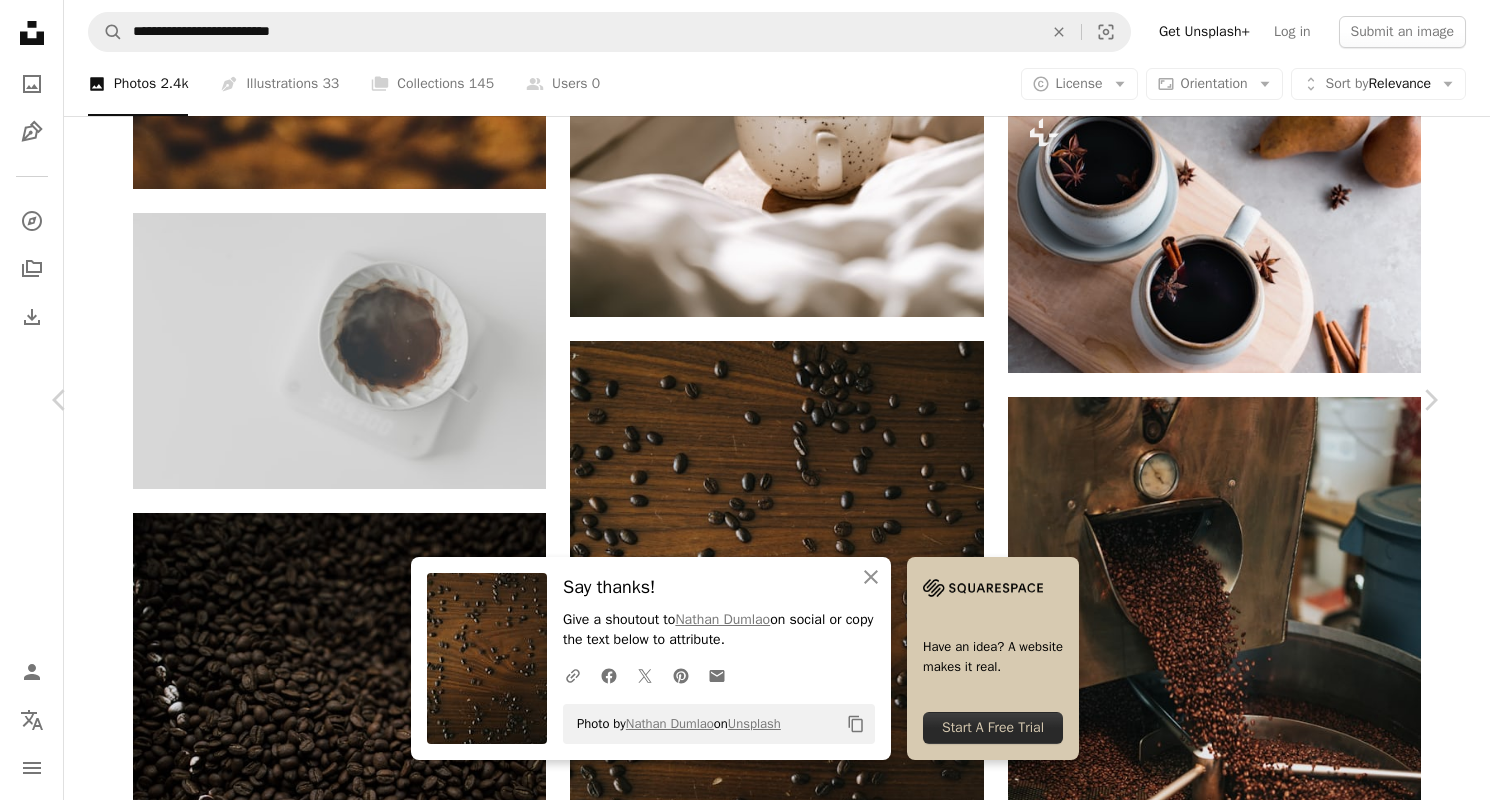 click on "An X shape Chevron left Chevron right An X shape Close Say thanks! Give a shoutout to  Nathan Dumlao  on social or copy the text below to attribute. A URL sharing icon (chains) Facebook icon X (formerly Twitter) icon Pinterest icon An envelope Photo by  Nathan Dumlao  on  Unsplash
Copy content Have an idea? A website makes it real. Start A Free Trial Nathan Dumlao Available for hire A checkmark inside of a circle A heart A plus sign Edit image   Plus sign for Unsplash+ Download free Chevron down Zoom in Views 317,901 Downloads 1,040 Featured in Photos A forward-right arrow Share Info icon Info More Actions Calendar outlined Published on  July 24, 2020 Camera Canon, EOS 5D Mark IV Safety Free to use under the  Unsplash License green wood plywood hardwood Browse premium related images on iStock  |  Save 20% with code UNSPLASH20 View more on iStock  ↗ Related images A heart A plus sign Nathan Dumlao Available for hire A checkmark inside of a circle Arrow pointing down A heart A plus sign A heart For" at bounding box center (745, 6961) 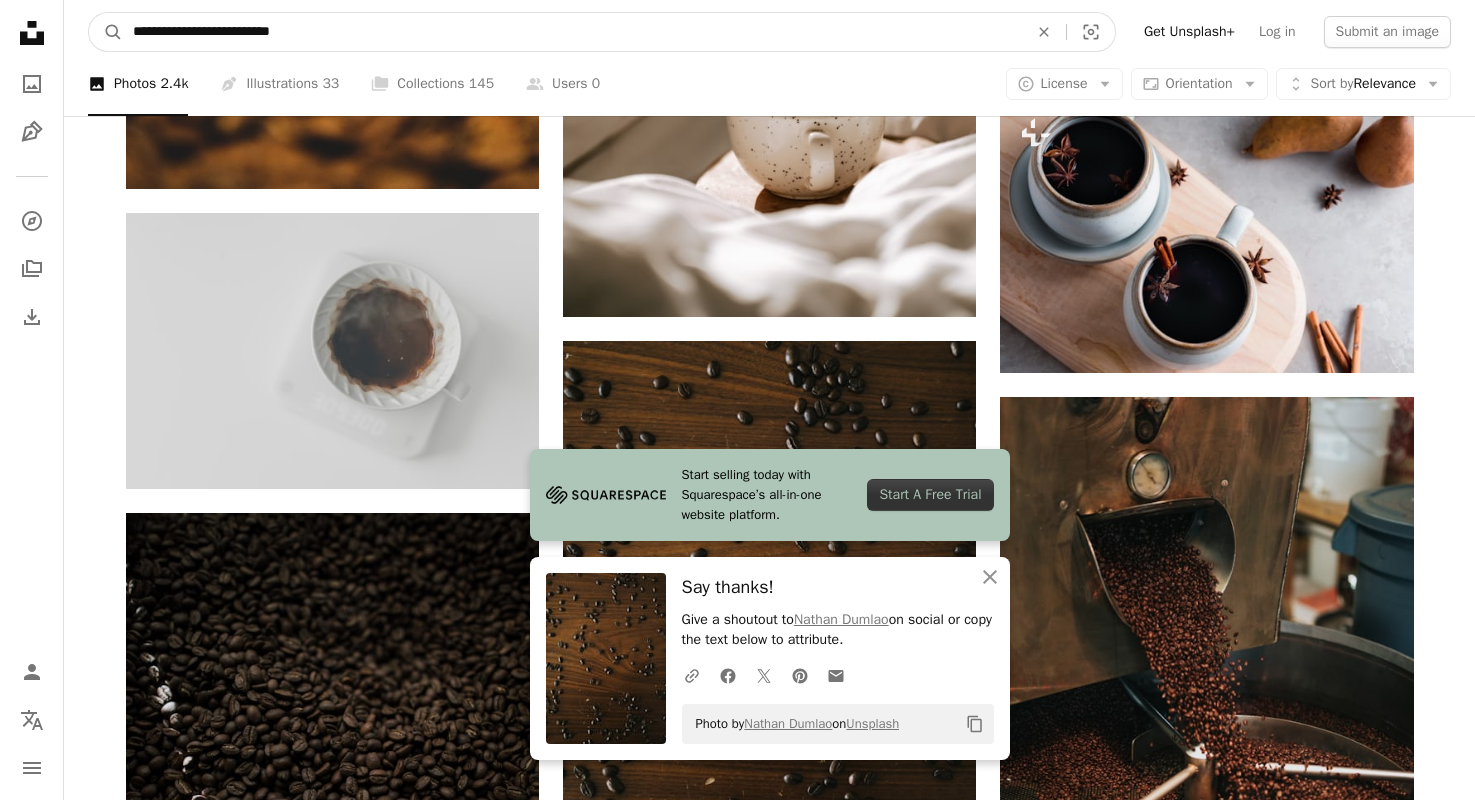 drag, startPoint x: 345, startPoint y: 34, endPoint x: 44, endPoint y: 56, distance: 301.80292 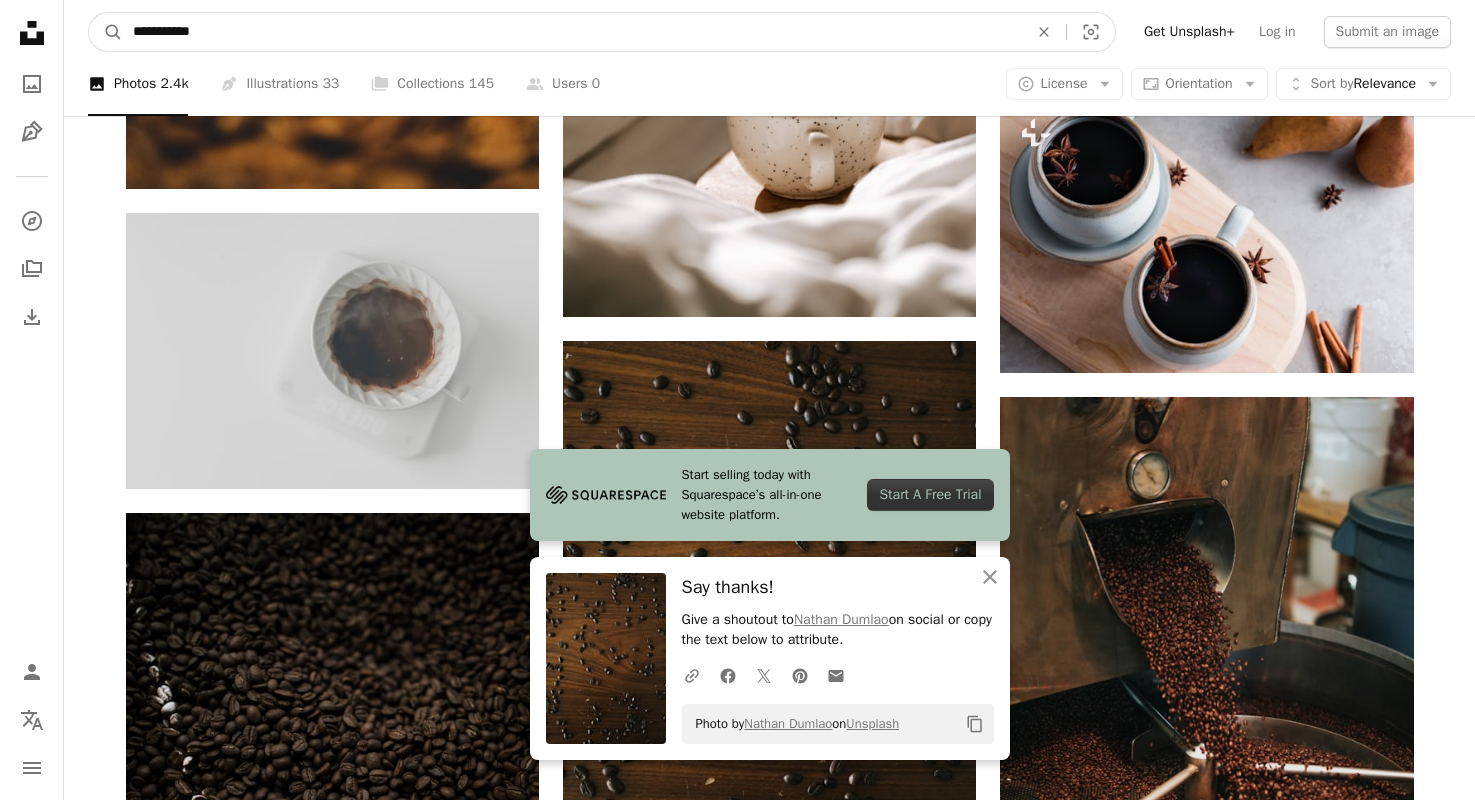 type on "**********" 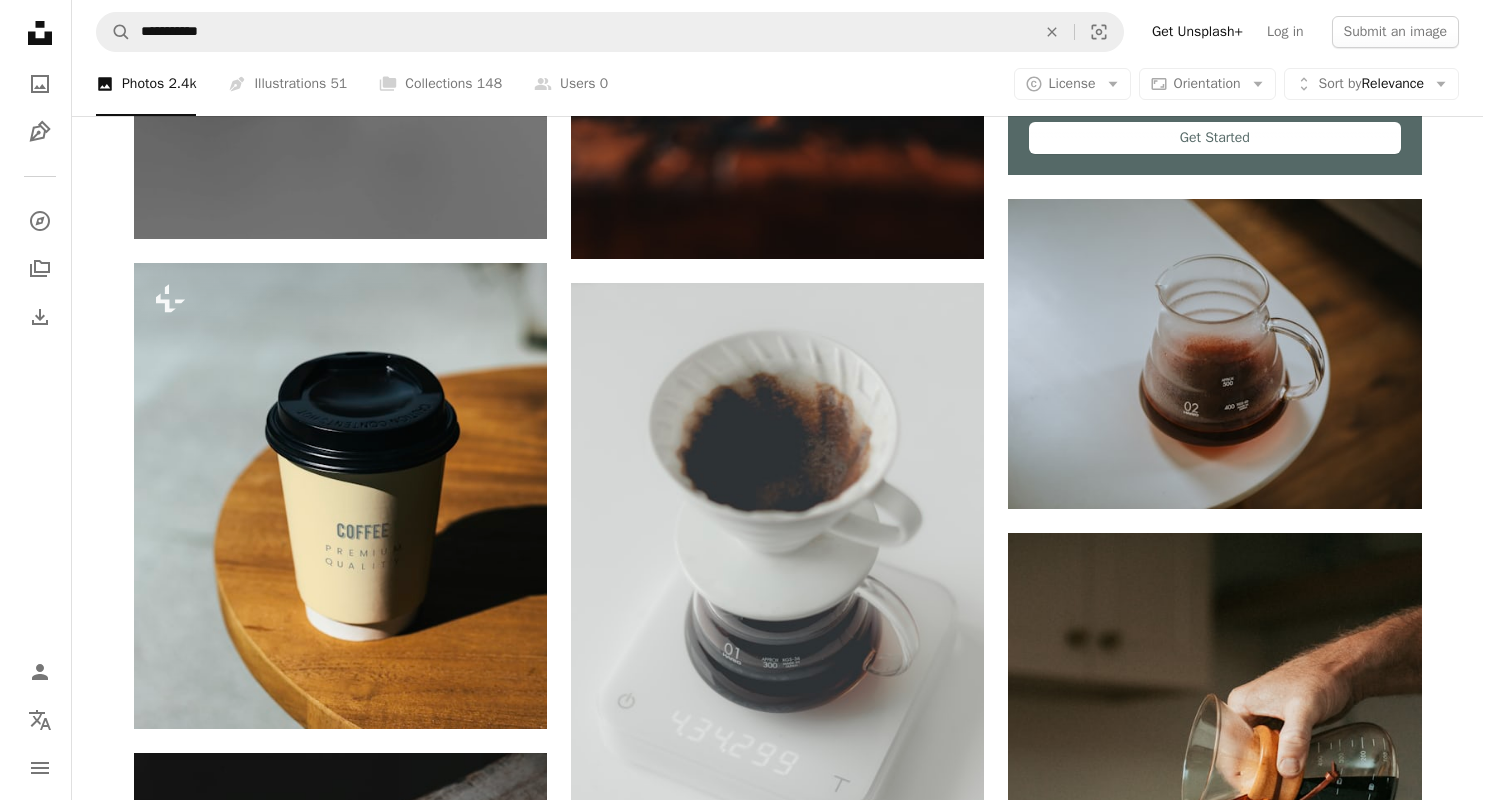 scroll, scrollTop: 700, scrollLeft: 0, axis: vertical 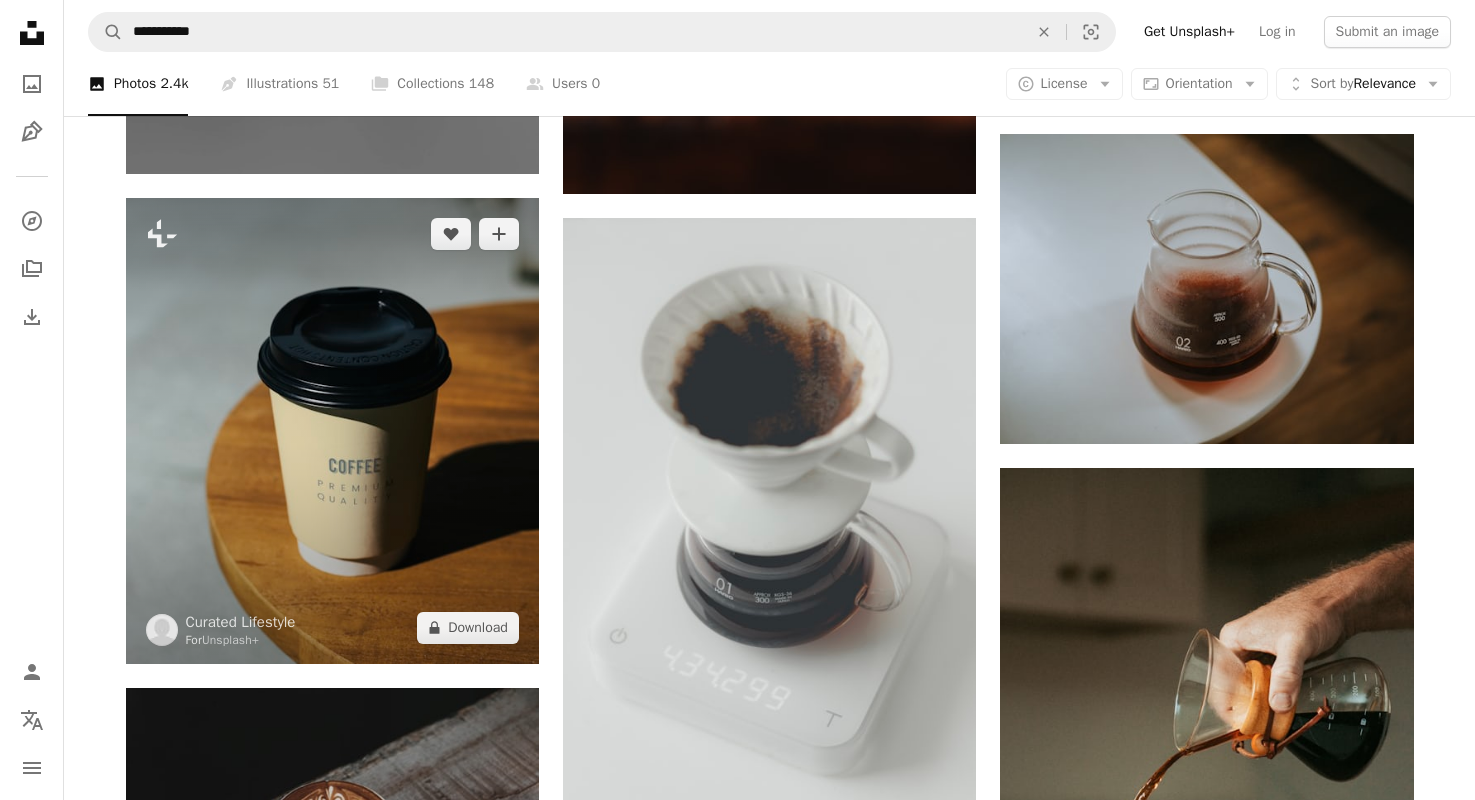 click at bounding box center [332, 430] 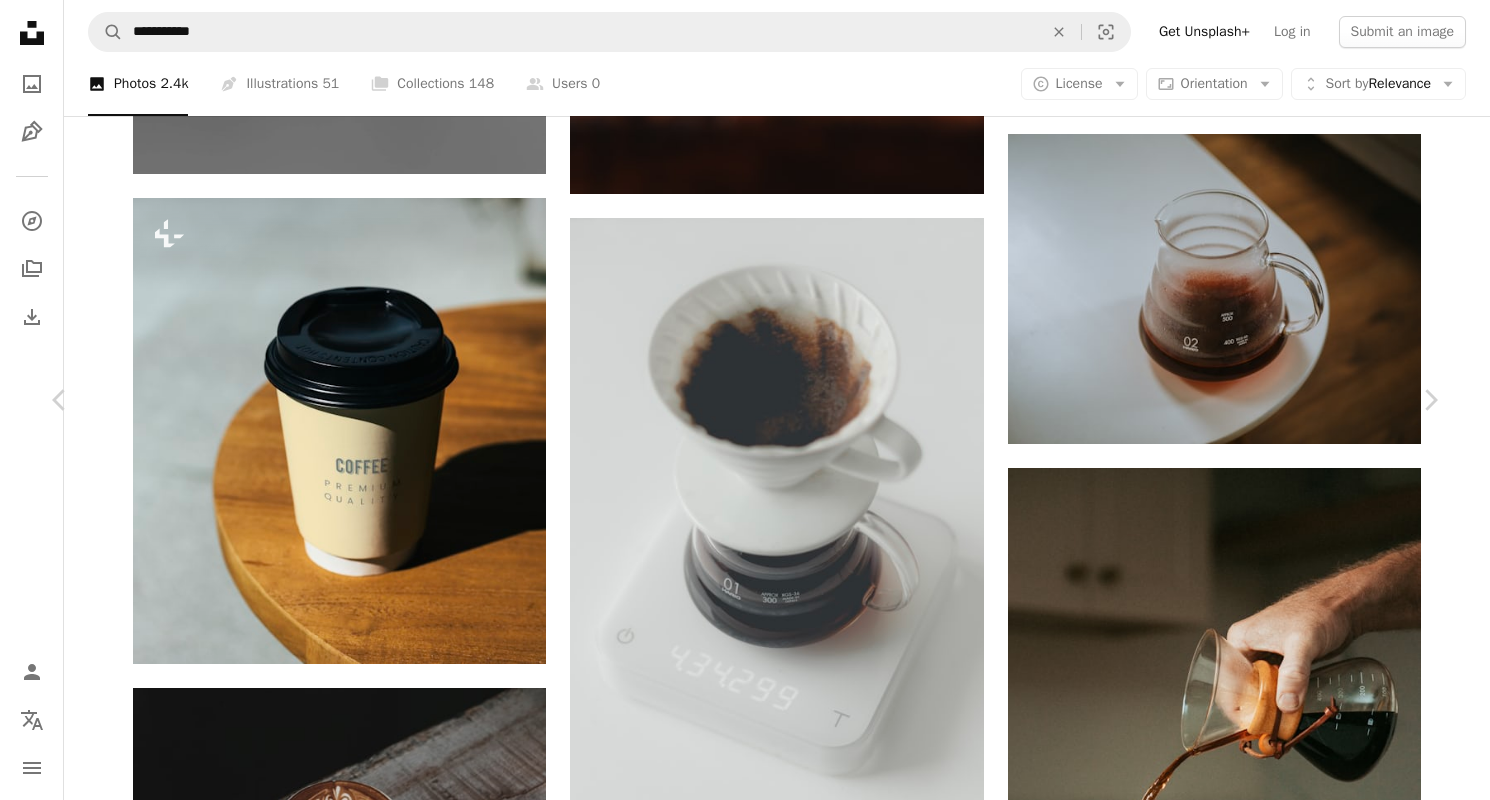 scroll, scrollTop: 100, scrollLeft: 0, axis: vertical 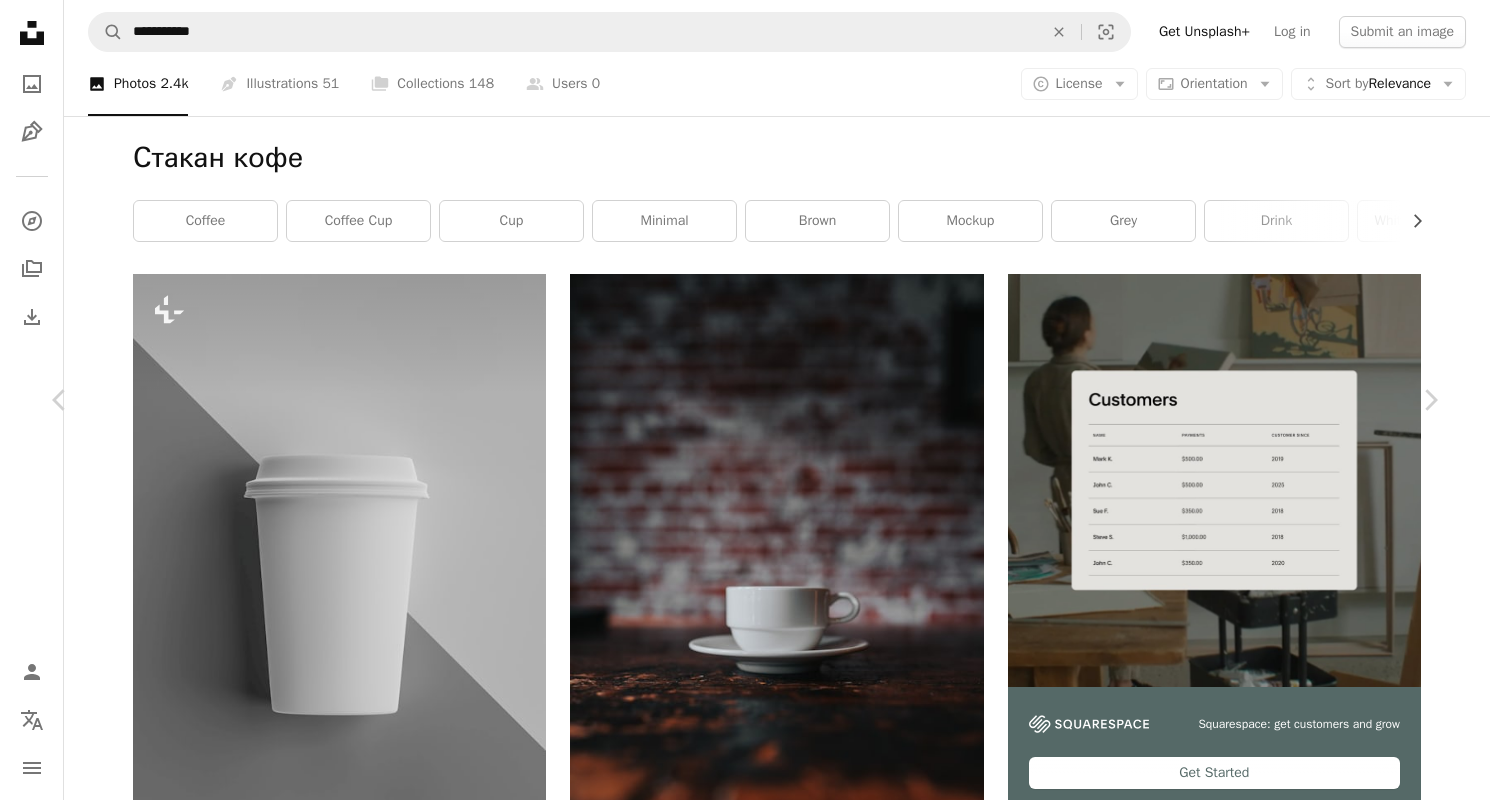 click on "A lock   Download" at bounding box center [1279, 5499] 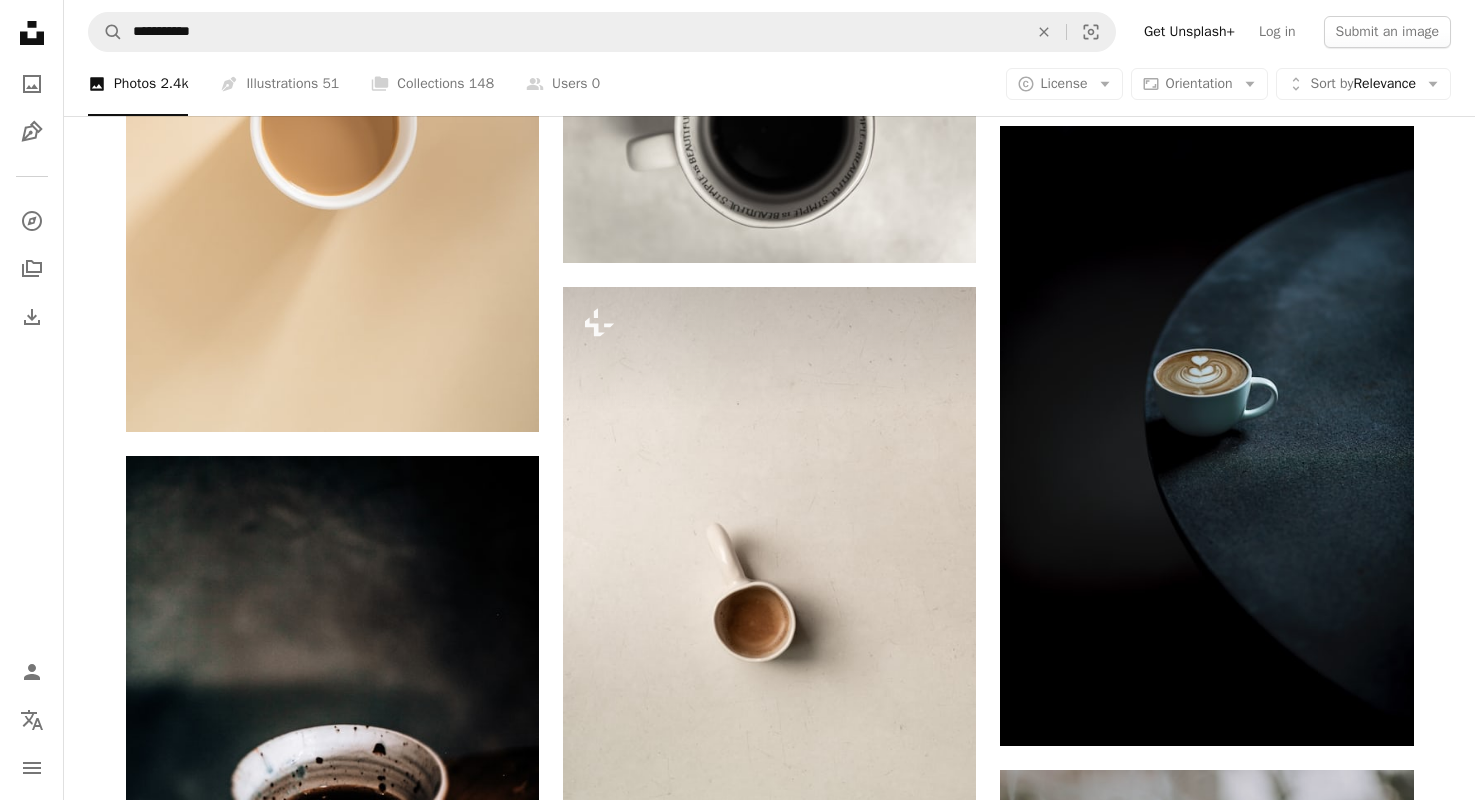 scroll, scrollTop: 2800, scrollLeft: 0, axis: vertical 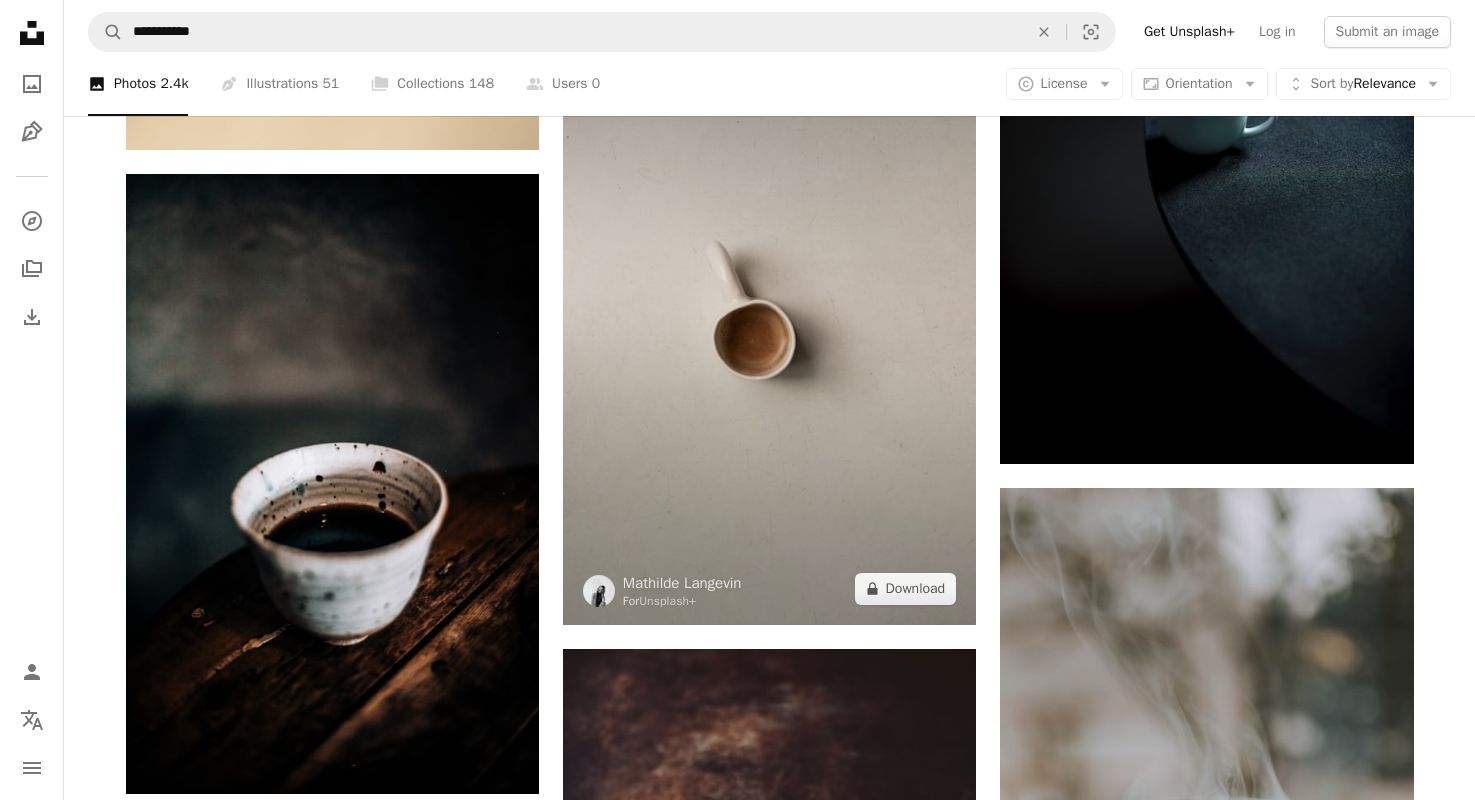 click at bounding box center [769, 315] 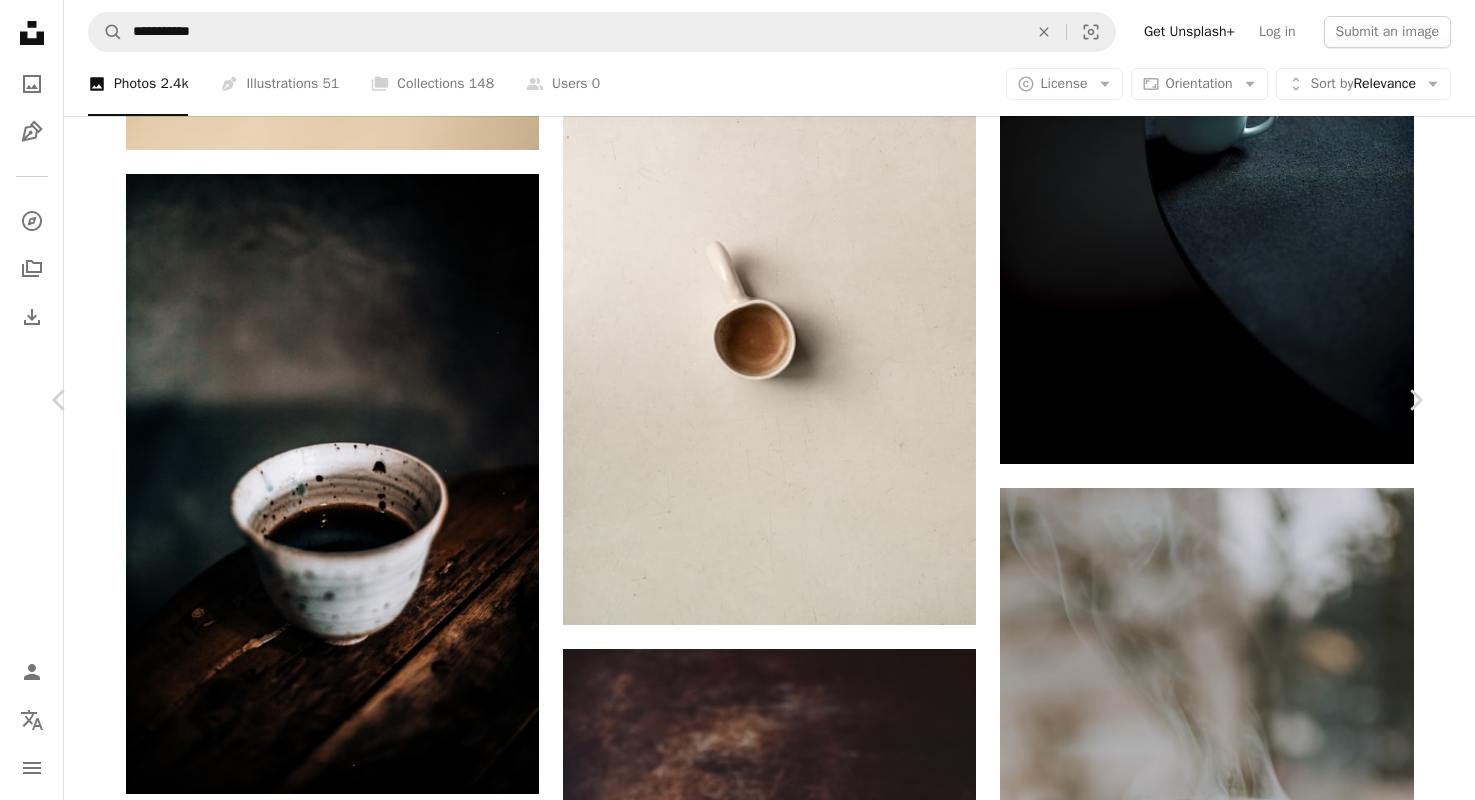 drag, startPoint x: 1411, startPoint y: 125, endPoint x: 986, endPoint y: 2, distance: 442.44095 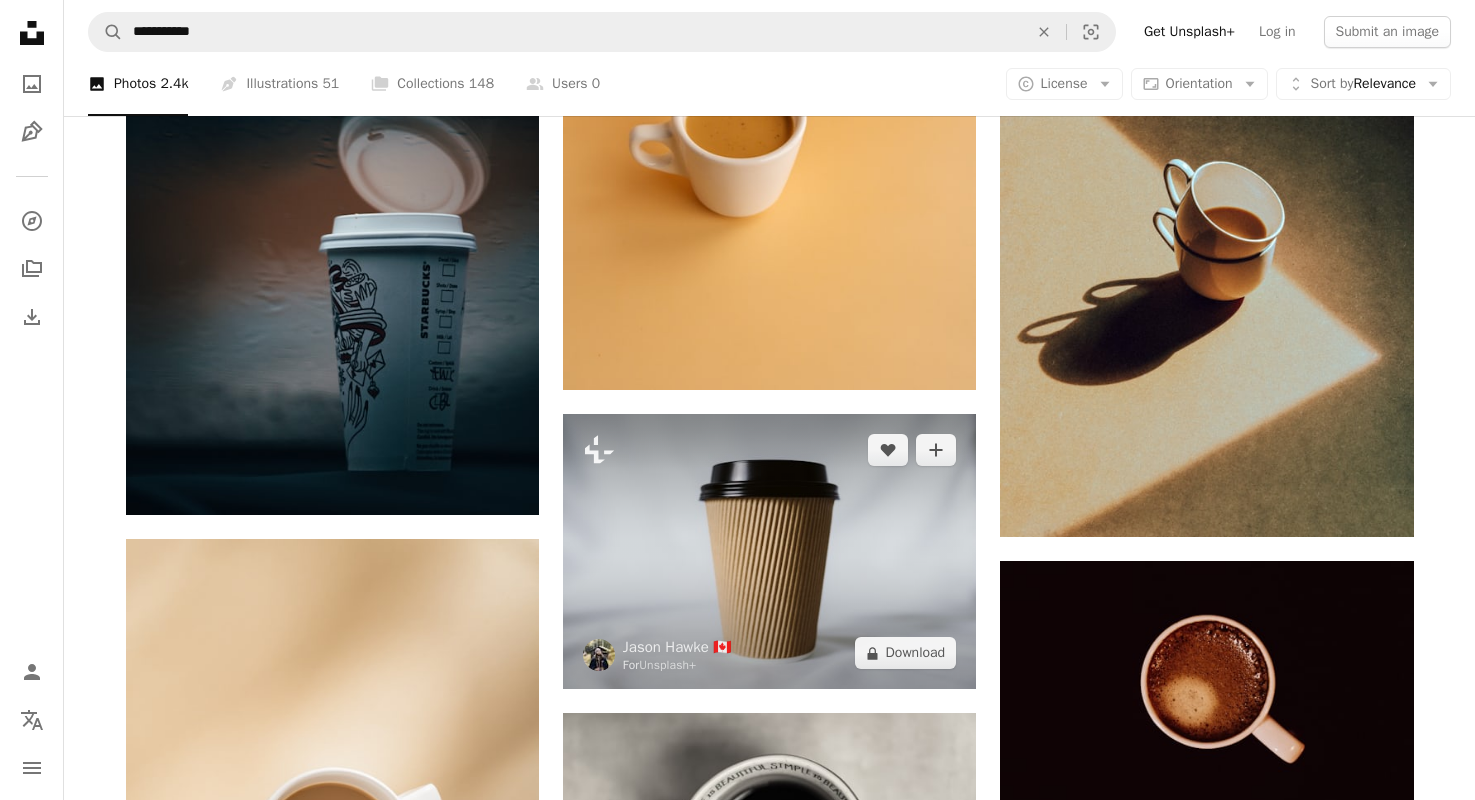 scroll, scrollTop: 1900, scrollLeft: 0, axis: vertical 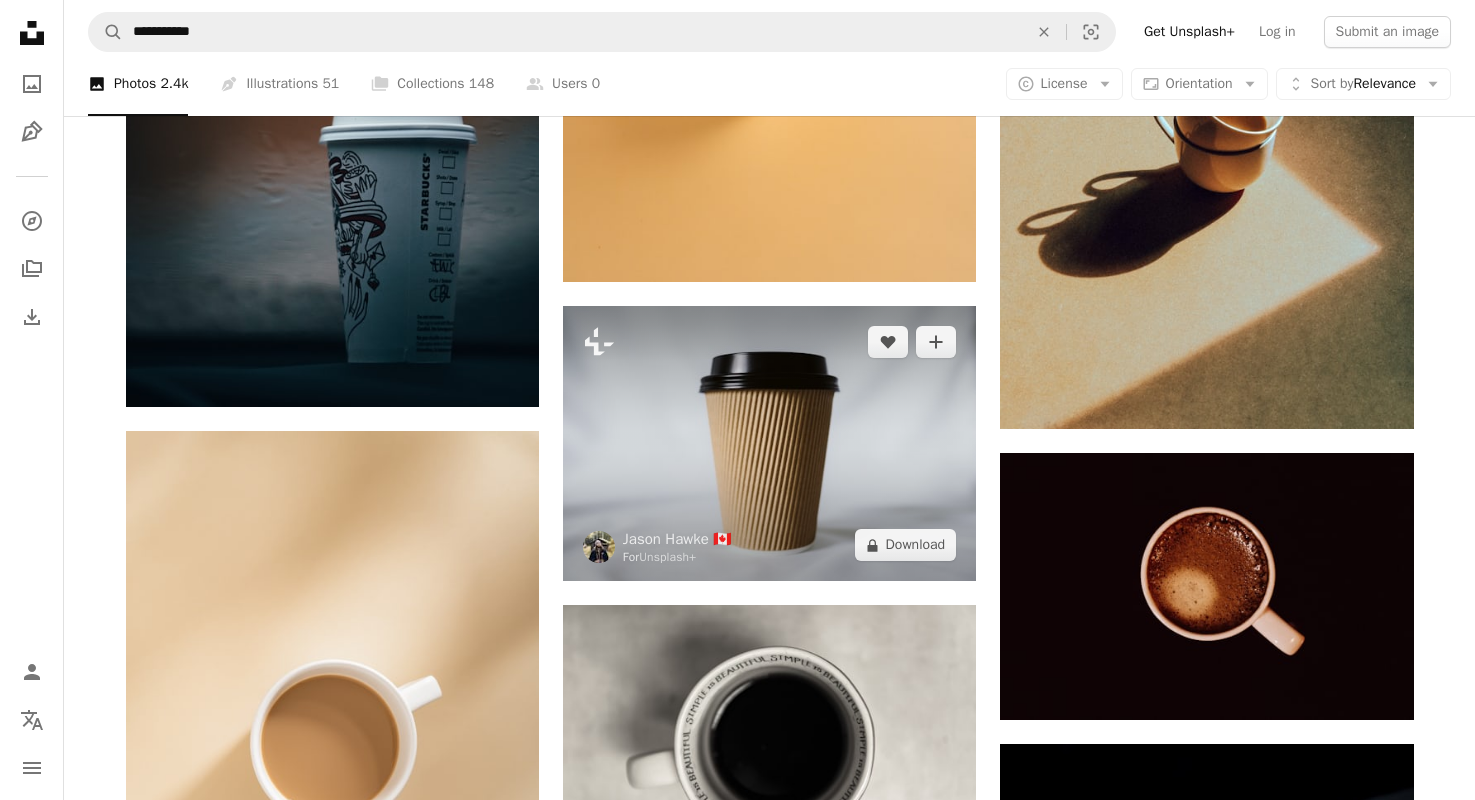 click at bounding box center (769, 443) 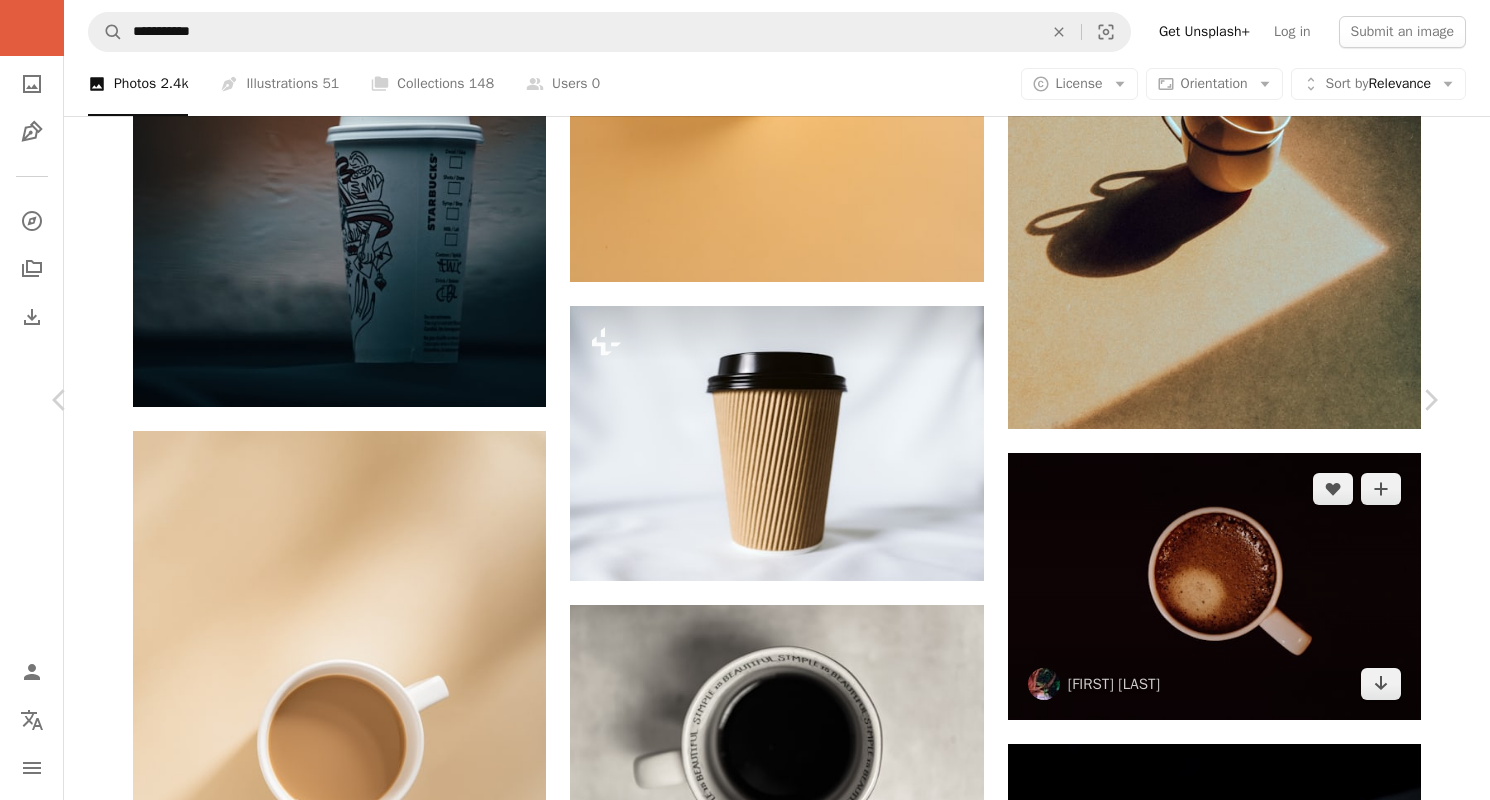 click on "An X shape Chevron left Chevron right There was an error loading this photo: Request error: Failed to fetch An X shape Jason Hawke 🇨🇦 For  Unsplash+ A heart A plus sign Edit image   Plus sign for Unsplash+ A lock   Download Zoom in A forward-right arrow Share More Actions From this series Chevron right Related images Plus sign for Unsplash+ A heart A plus sign Jason Hawke 🇨🇦 For  Unsplash+ A lock   Download Plus sign for Unsplash+ A heart A plus sign Curated Lifestyle For  Unsplash+ A lock   Download Plus sign for Unsplash+ A heart A plus sign Anita Austvika For  Unsplash+ A lock   Download Plus sign for Unsplash+ A heart A plus sign Fachrizal Maulana For  Unsplash+ A lock   Download Plus sign for Unsplash+ A heart A plus sign Sandra Seitamaa For  Unsplash+ A lock   Download Plus sign for Unsplash+ A heart A plus sign Curated Lifestyle For  Unsplash+ A lock   Download Plus sign for Unsplash+ A heart A plus sign Kateryna Hliznitsova For  Unsplash+ A lock   Download Plus sign for Unsplash+ A heart" at bounding box center (745, 7320) 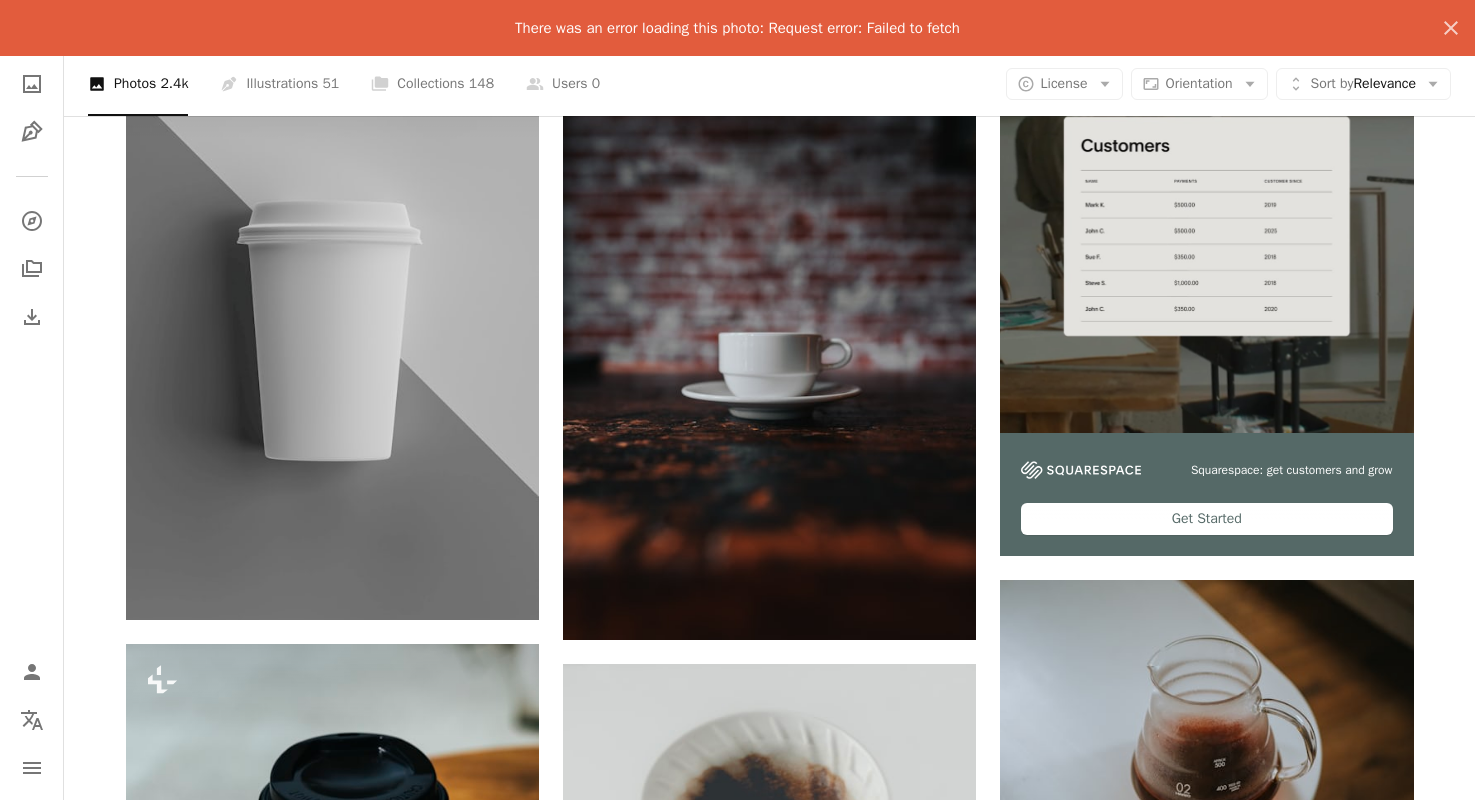 scroll, scrollTop: 100, scrollLeft: 0, axis: vertical 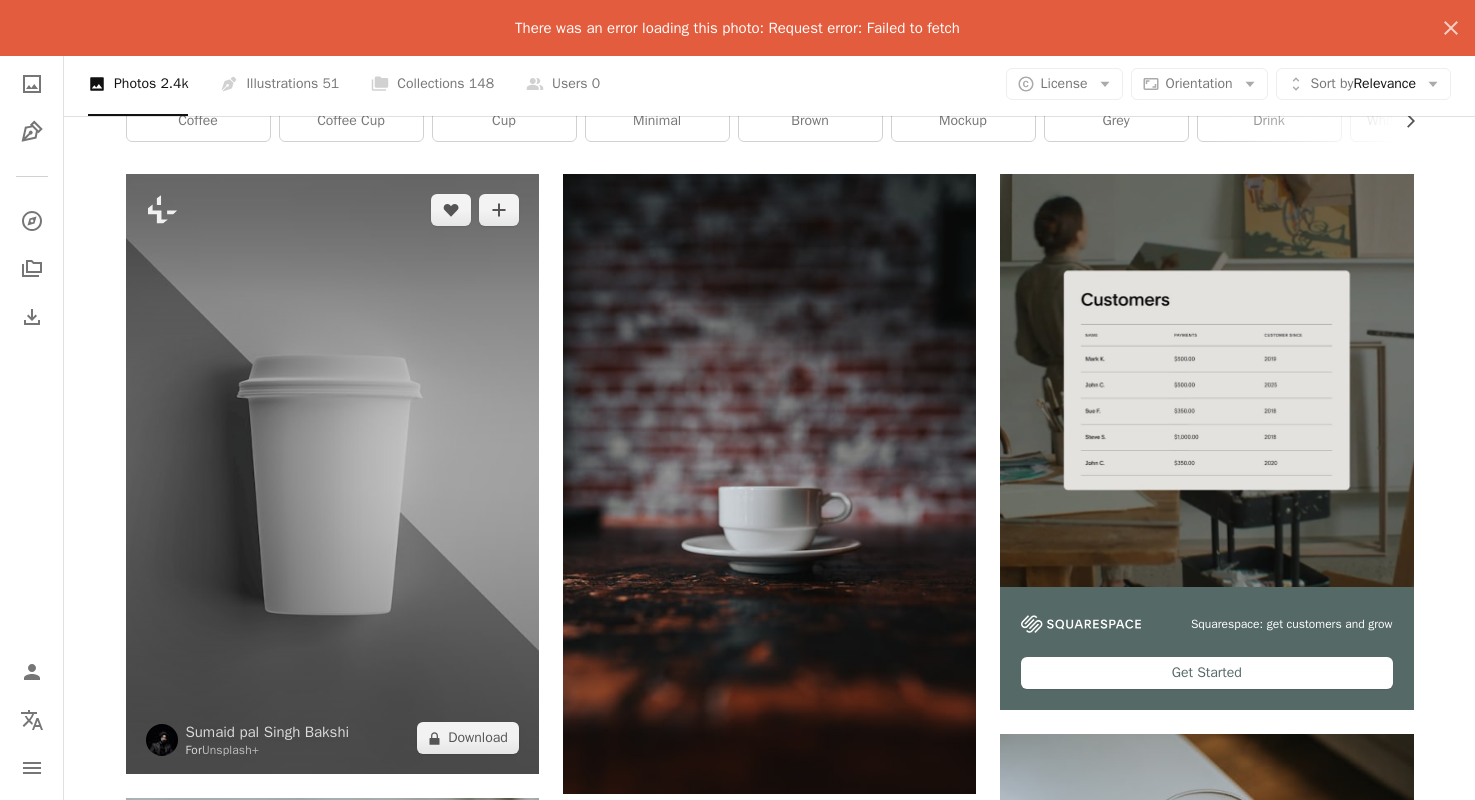 click at bounding box center (332, 474) 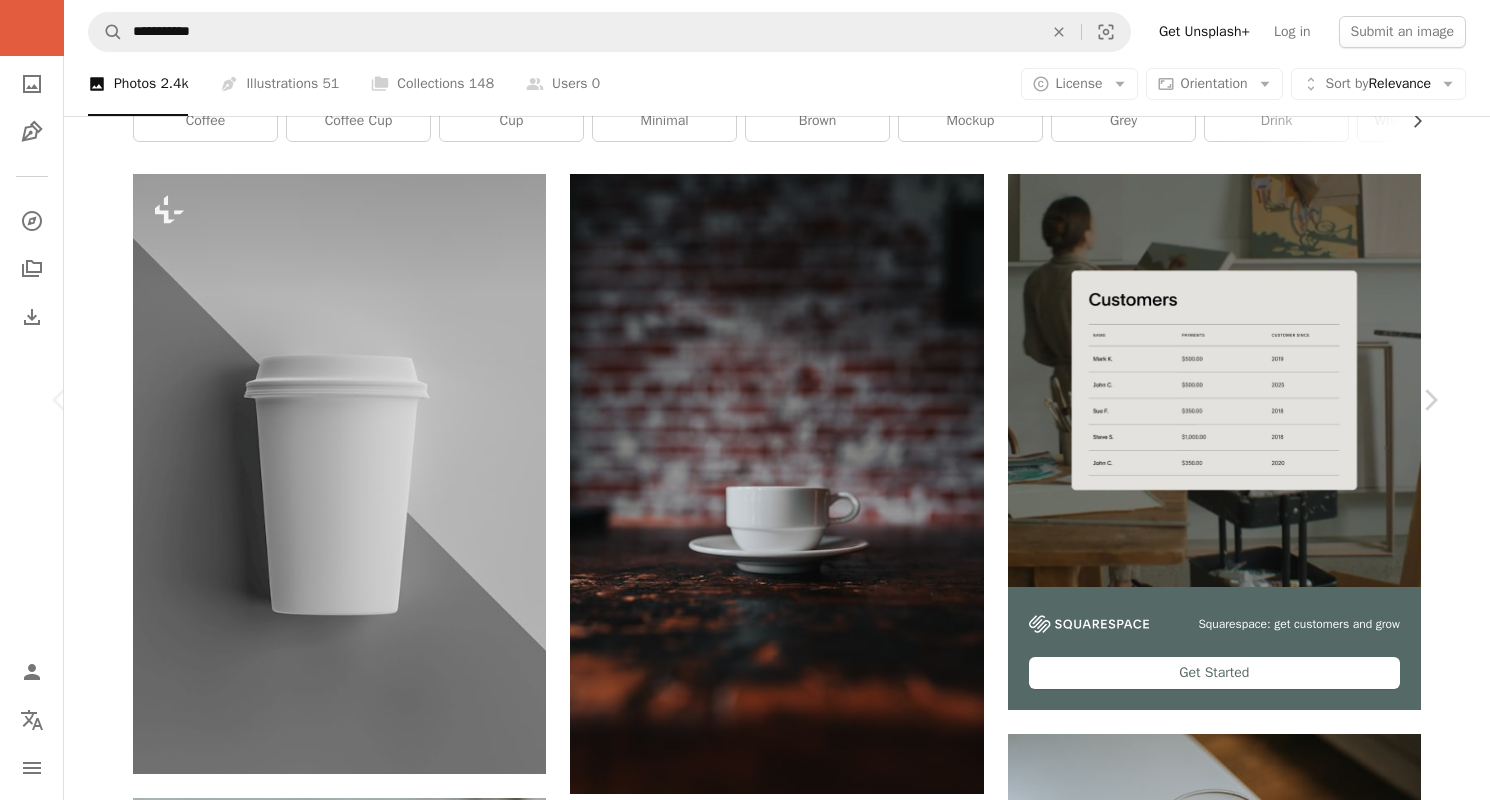 click on "An X shape" 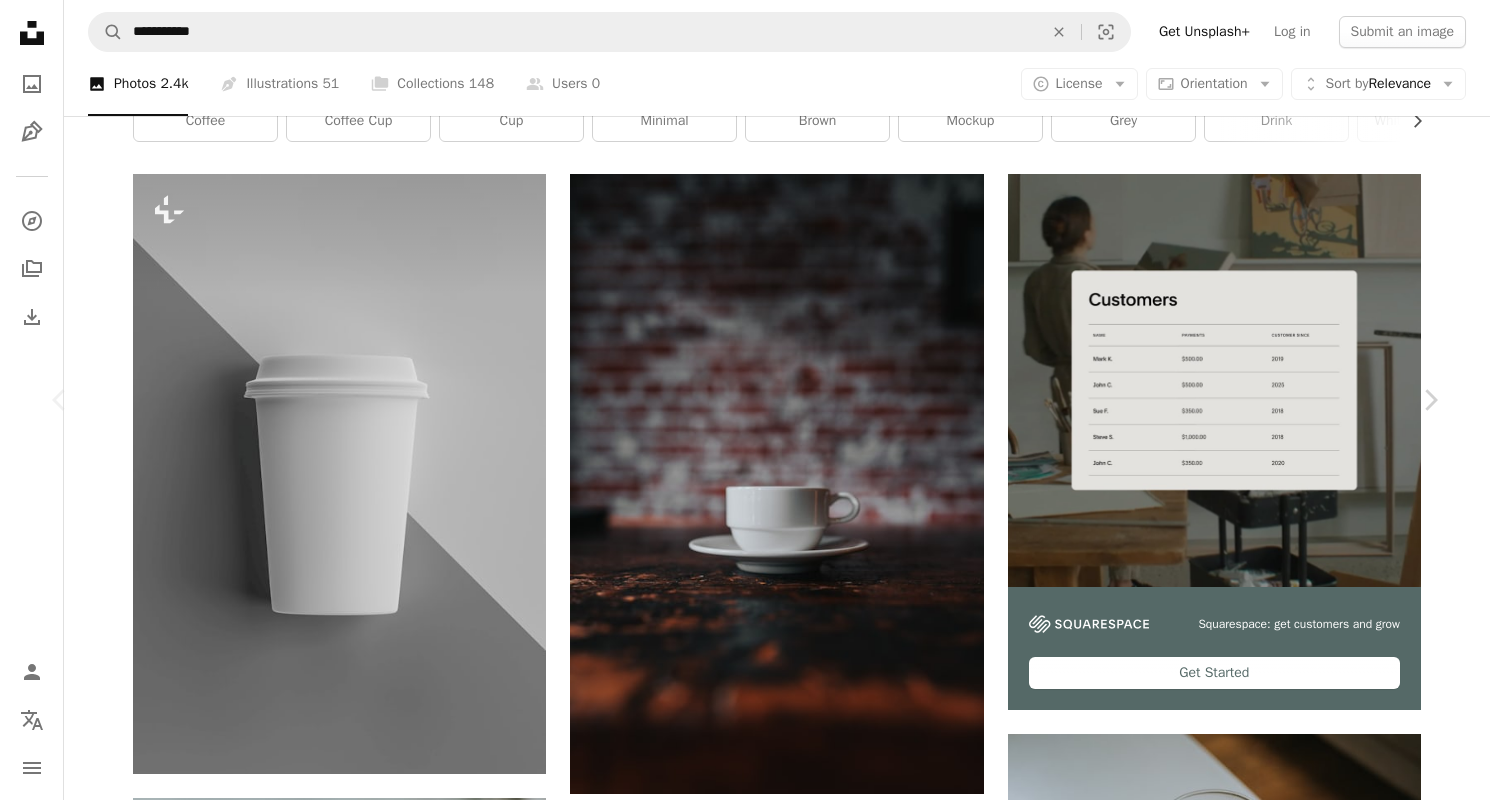 click on "An X shape Chevron left Chevron right There was an error loading this photo: Request error: Failed to fetch An X shape Sumaid pal Singh Bakshi For  Unsplash+ A heart A plus sign Edit image   Plus sign for Unsplash+ A lock   Download Zoom in A forward-right arrow Share More Actions Calendar outlined Published on  April 17, 2023 Safety Licensed under the  Unsplash+ License model product mockup render cosmetics cup mockups mock up 3d art product mockup mockup background mockup poster 3d modelling render 3d brand photography product mock up cosmetics mockup product mockups Free images From this series Chevron right Plus sign for Unsplash+ Plus sign for Unsplash+ Plus sign for Unsplash+ Plus sign for Unsplash+ Plus sign for Unsplash+ Plus sign for Unsplash+ Plus sign for Unsplash+ Plus sign for Unsplash+ Plus sign for Unsplash+ Plus sign for Unsplash+ Related images Plus sign for Unsplash+ A heart A plus sign Sumaid pal Singh Bakshi For  Unsplash+ A lock   Download Plus sign for Unsplash+ A heart A plus sign For" at bounding box center (745, 9120) 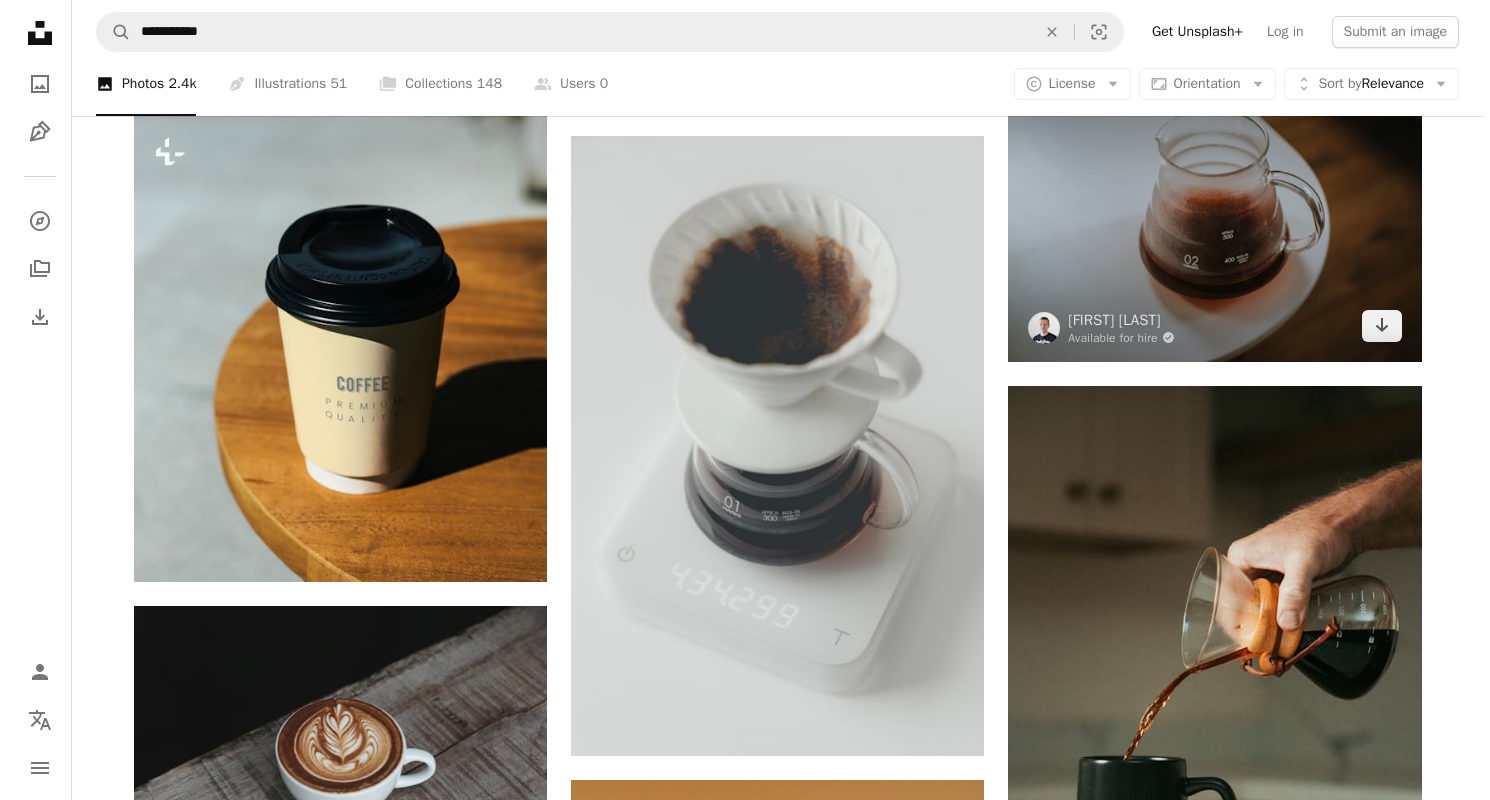 scroll, scrollTop: 800, scrollLeft: 0, axis: vertical 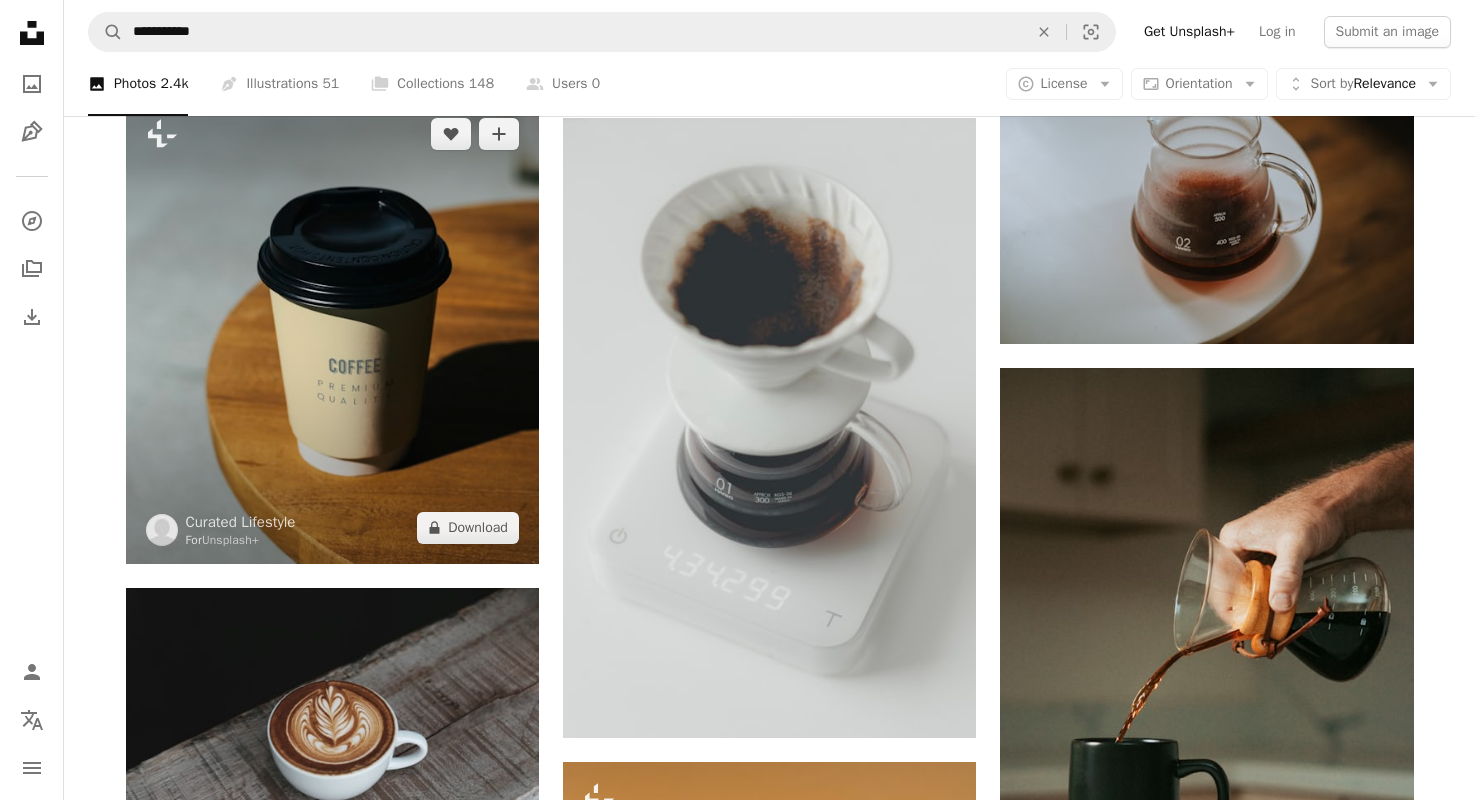 click at bounding box center [332, 330] 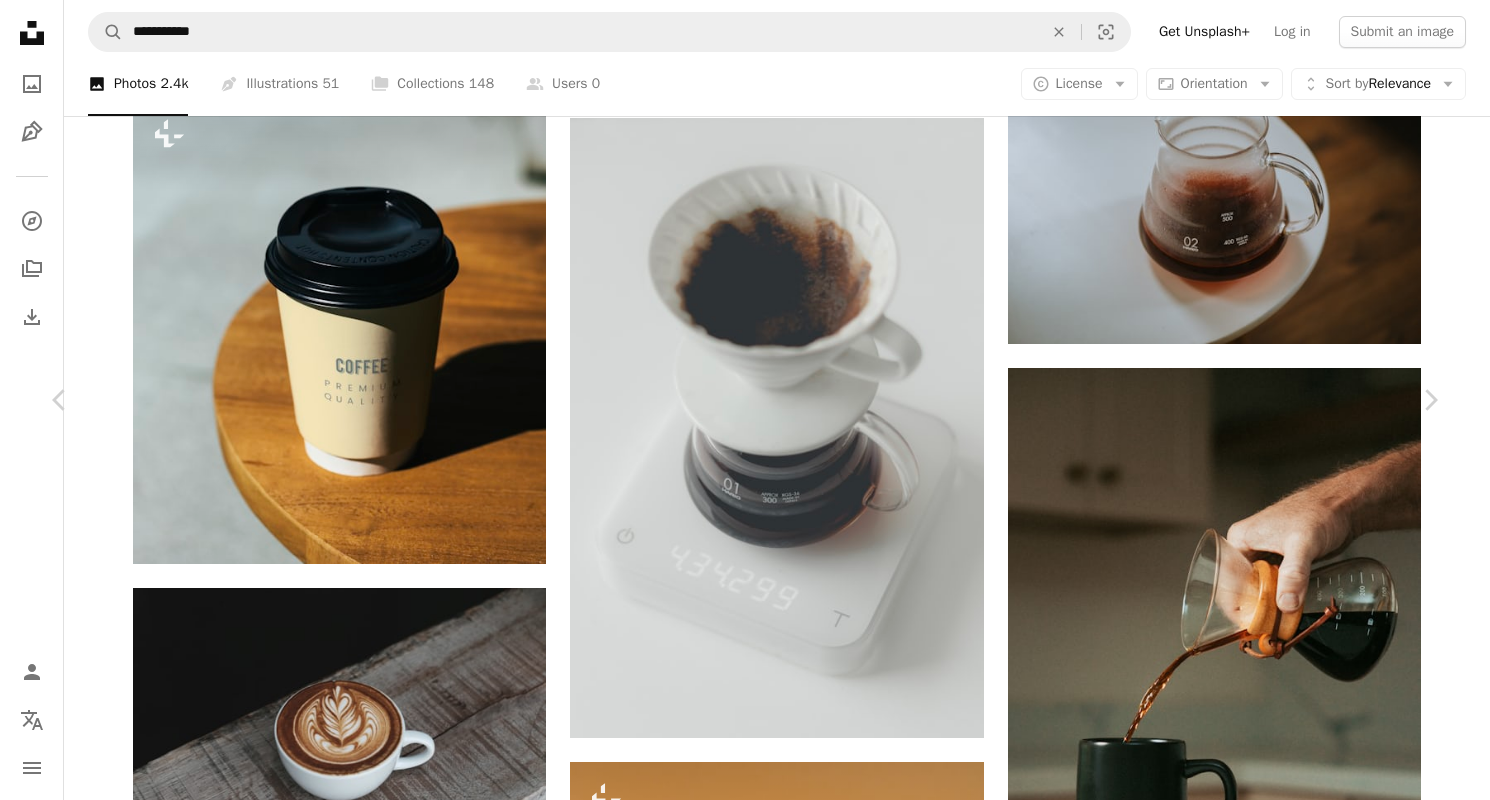 scroll, scrollTop: 300, scrollLeft: 0, axis: vertical 